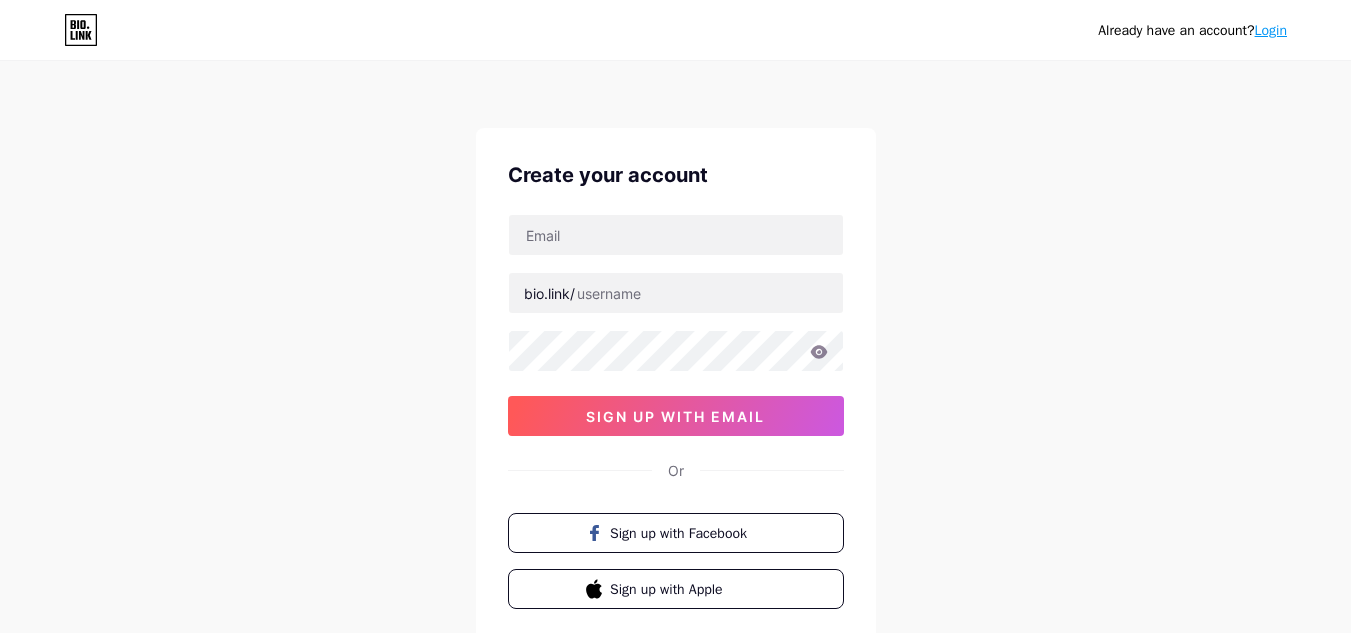 scroll, scrollTop: 0, scrollLeft: 0, axis: both 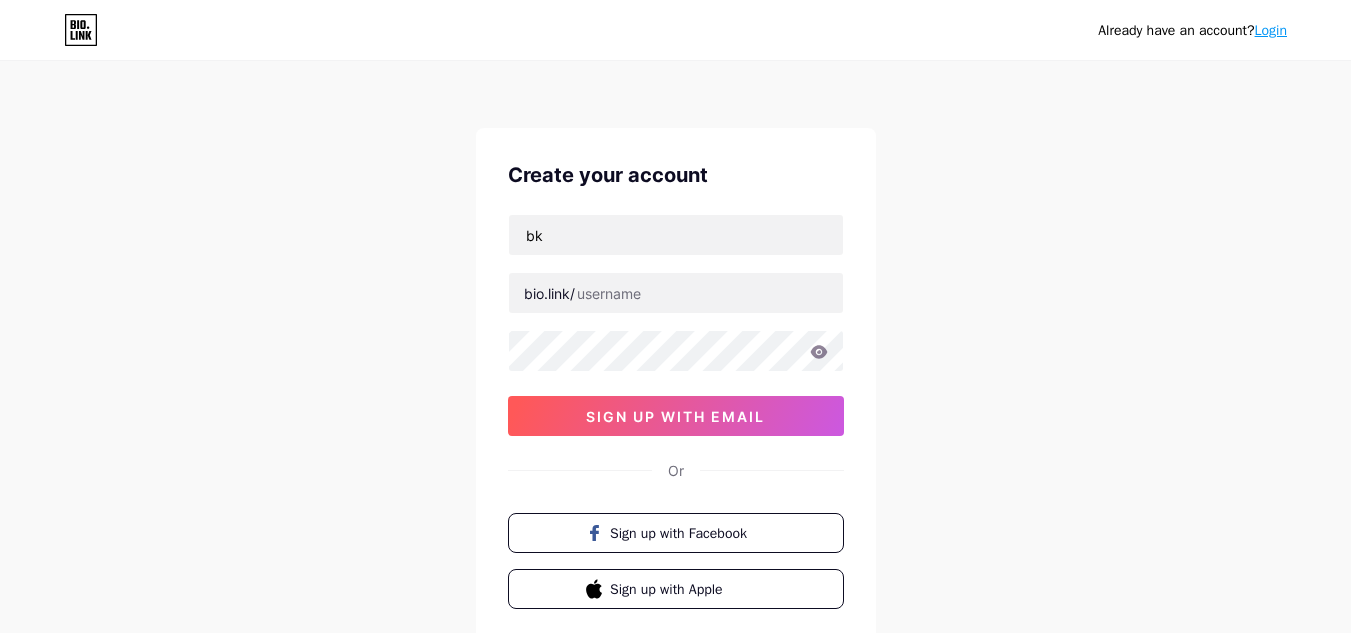 type on "b" 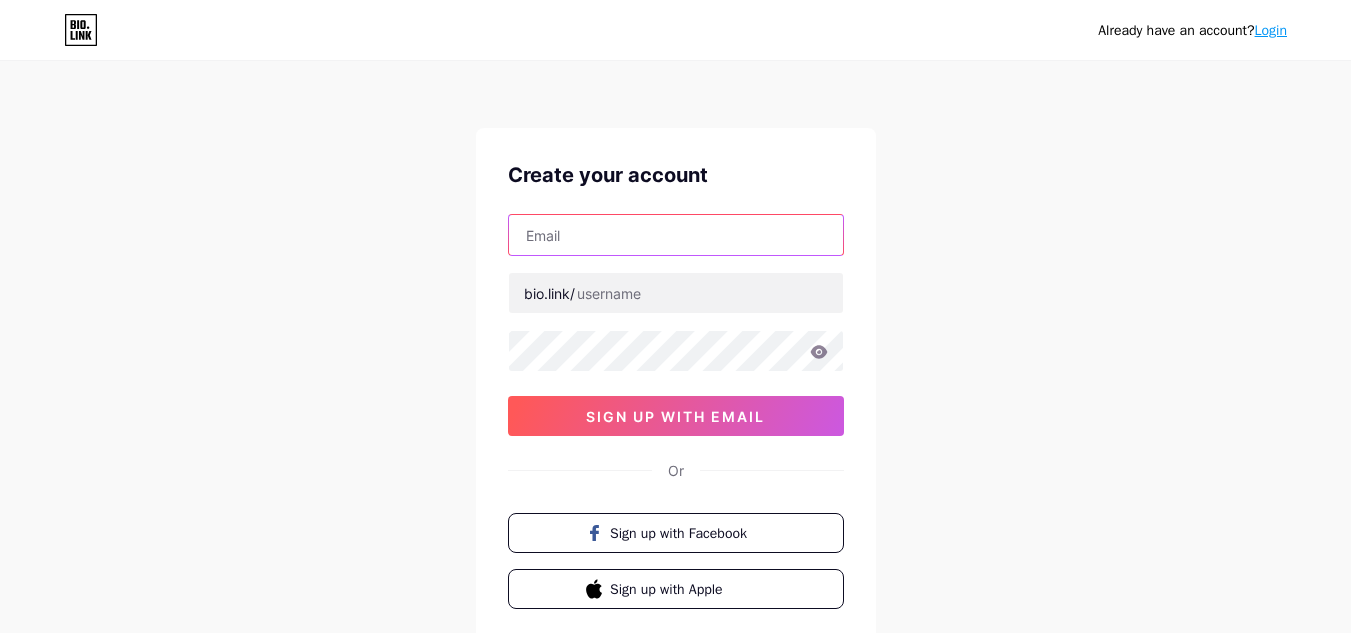 click at bounding box center (676, 235) 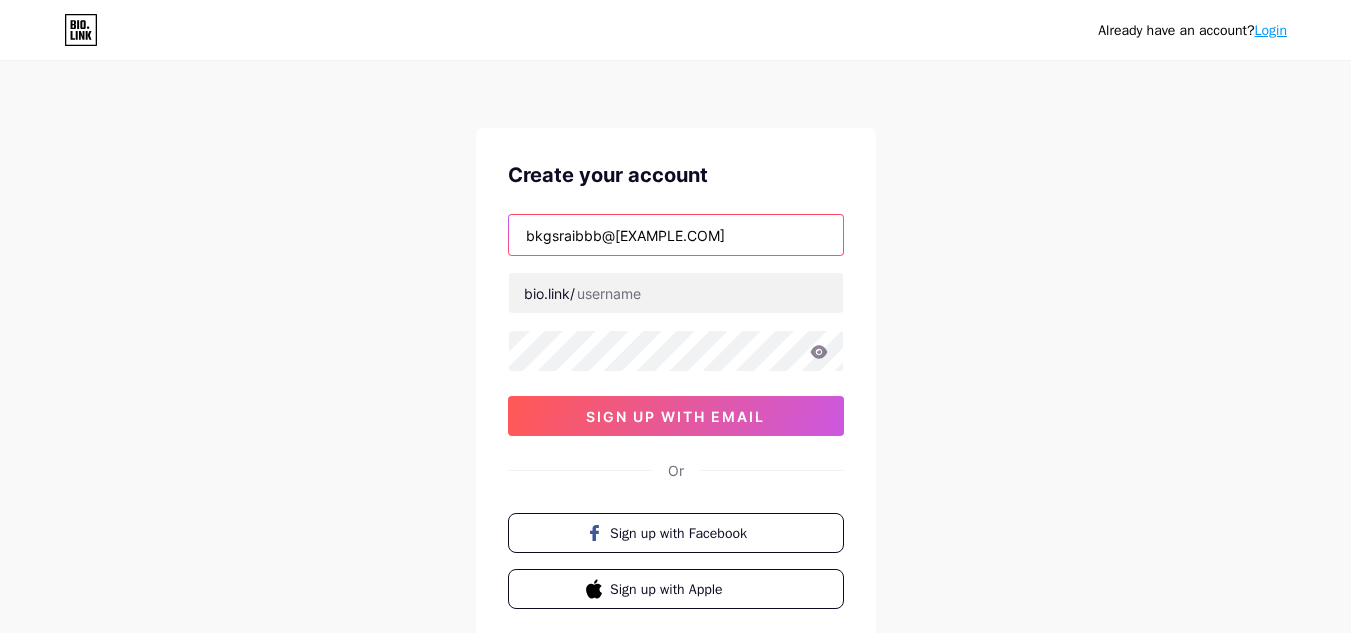 type on "bkgsraibbb@[EXAMPLE.COM]" 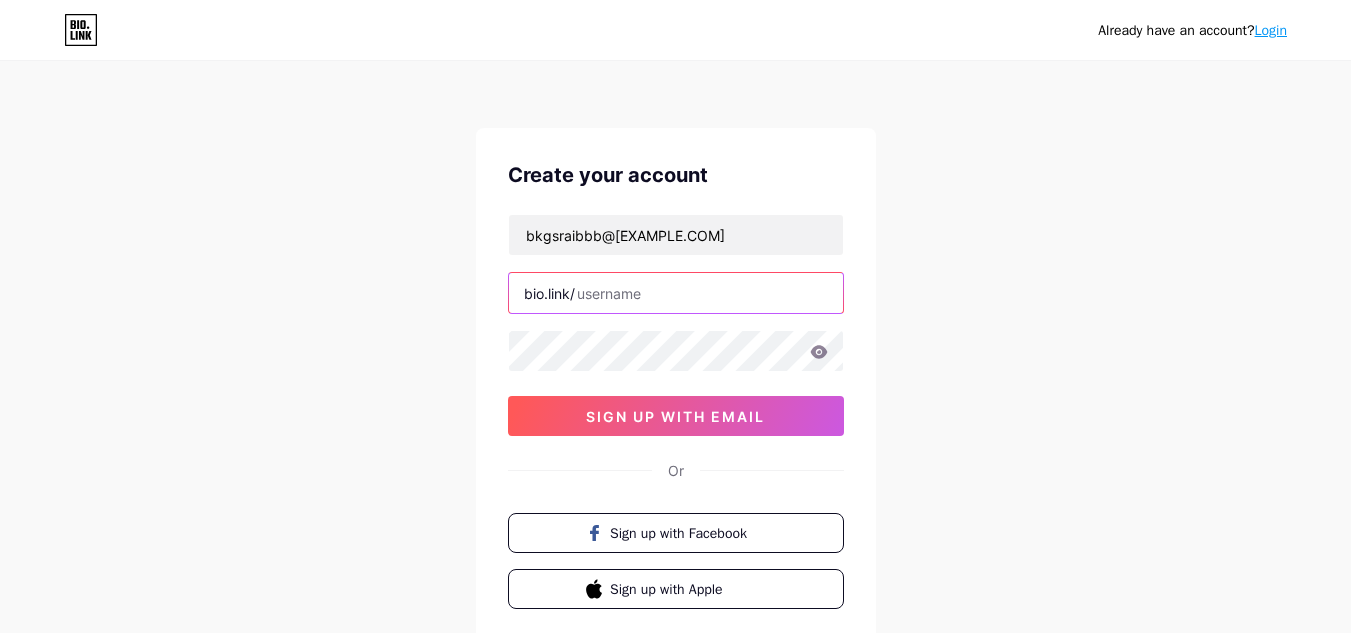 click at bounding box center [676, 293] 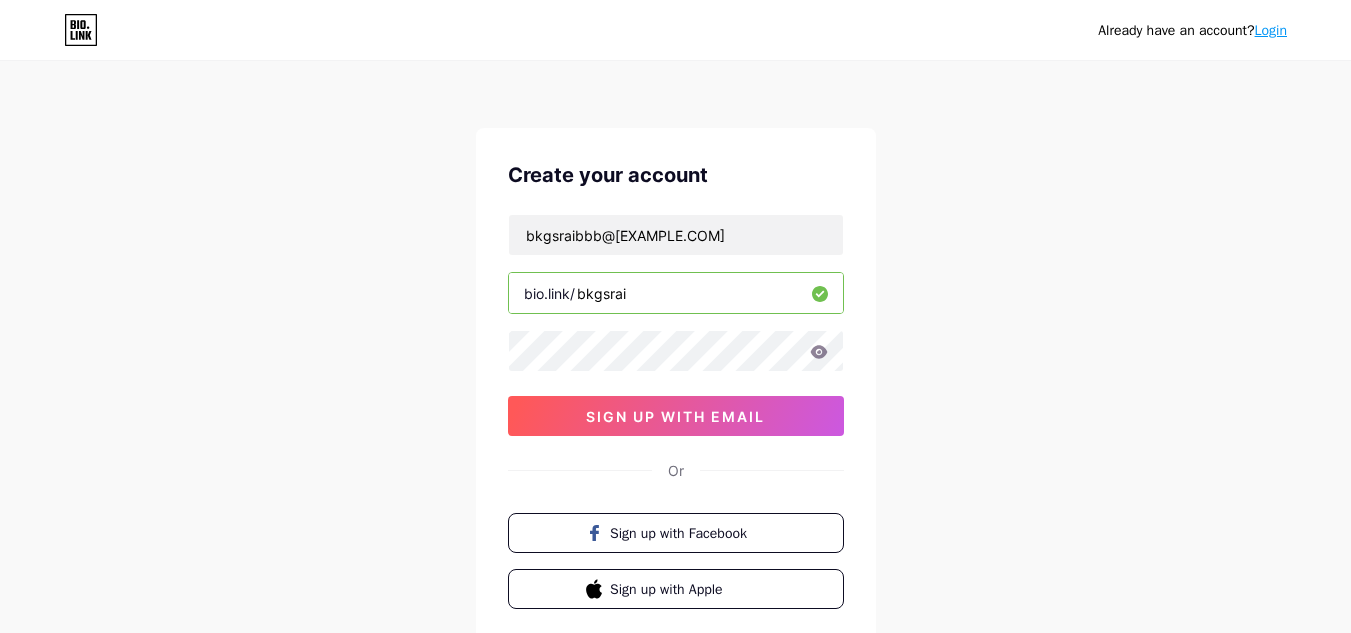 type on "bkgsrai" 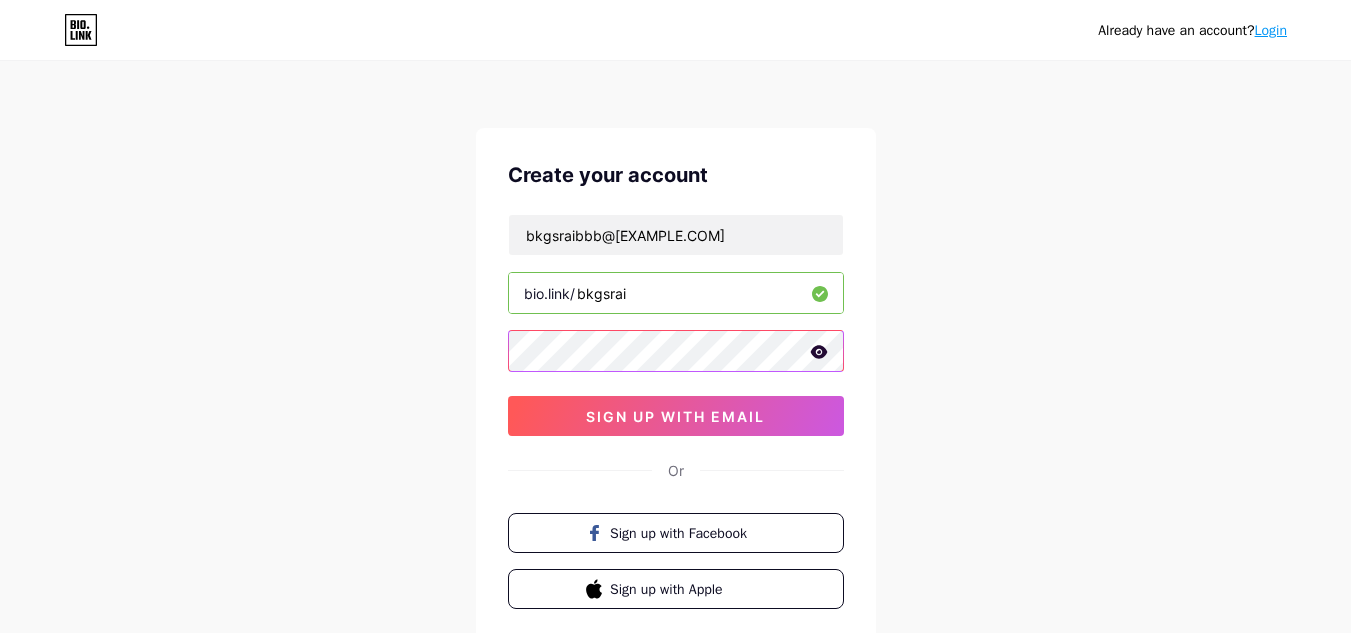click at bounding box center (676, 351) 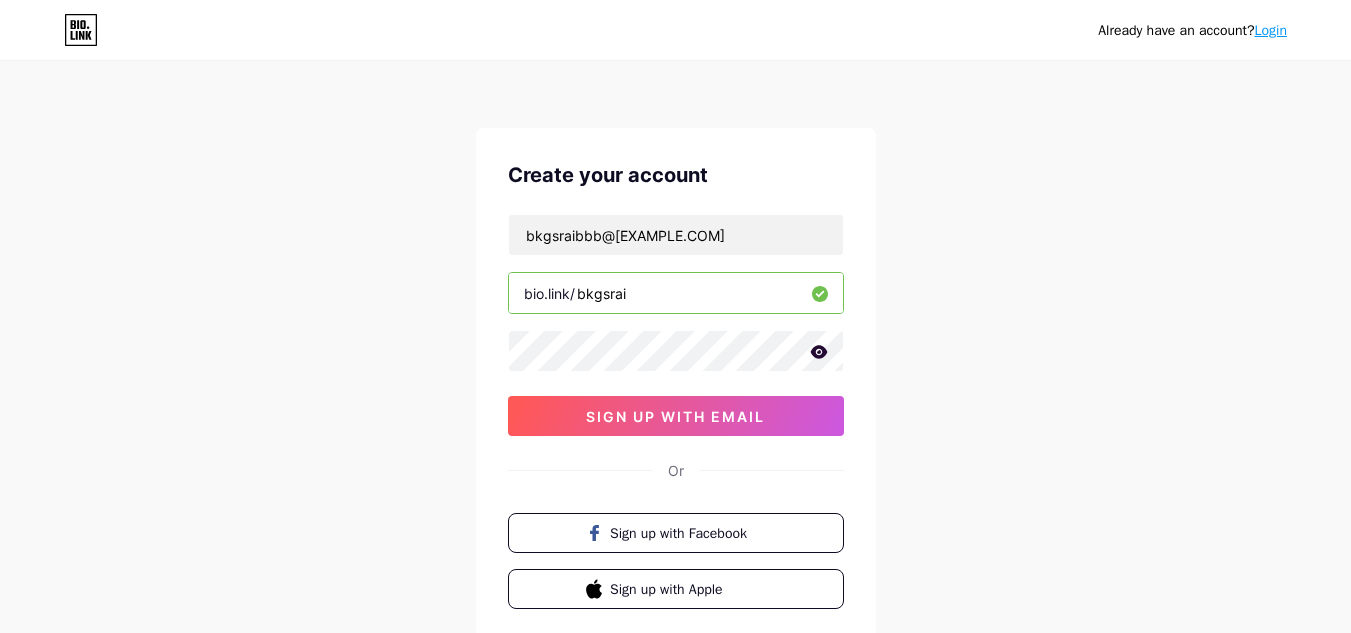 click 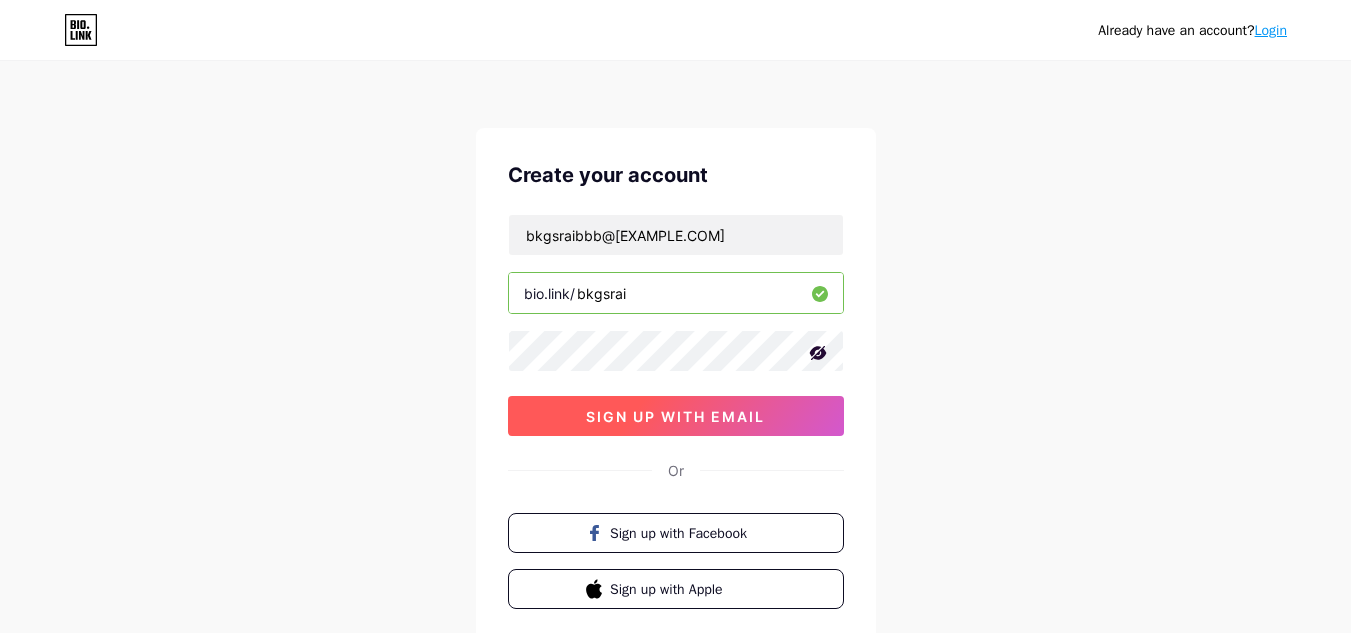click on "sign up with email" at bounding box center [675, 416] 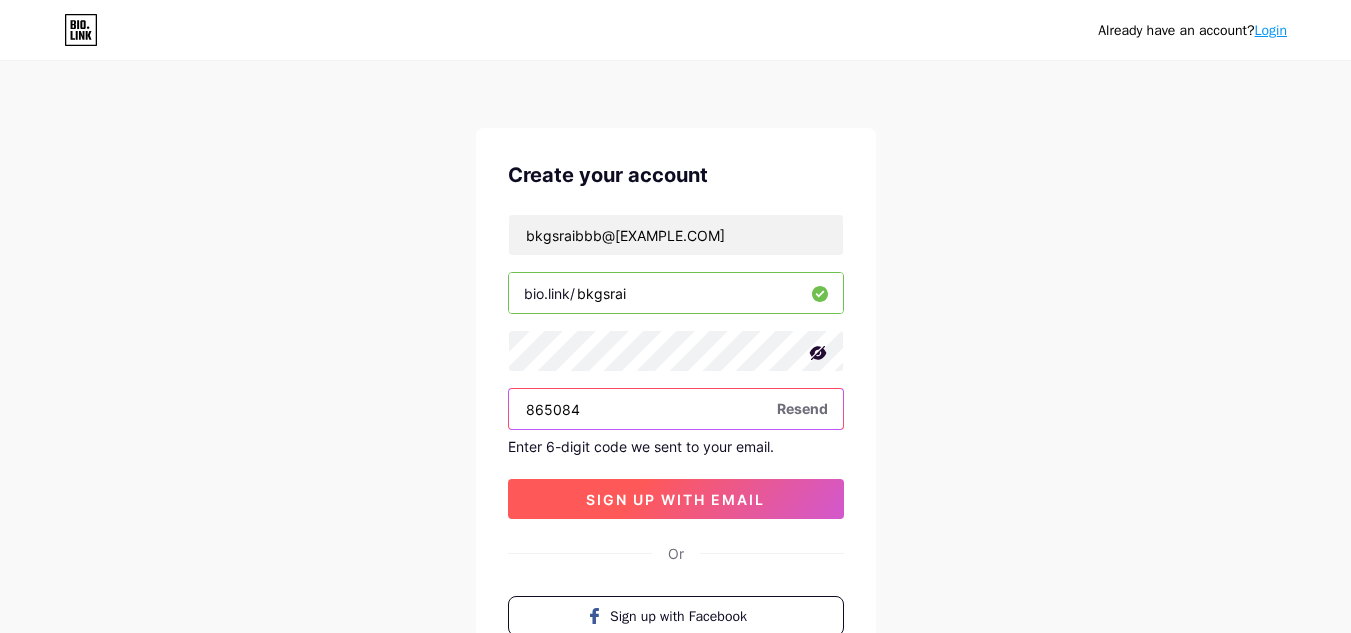 type on "865084" 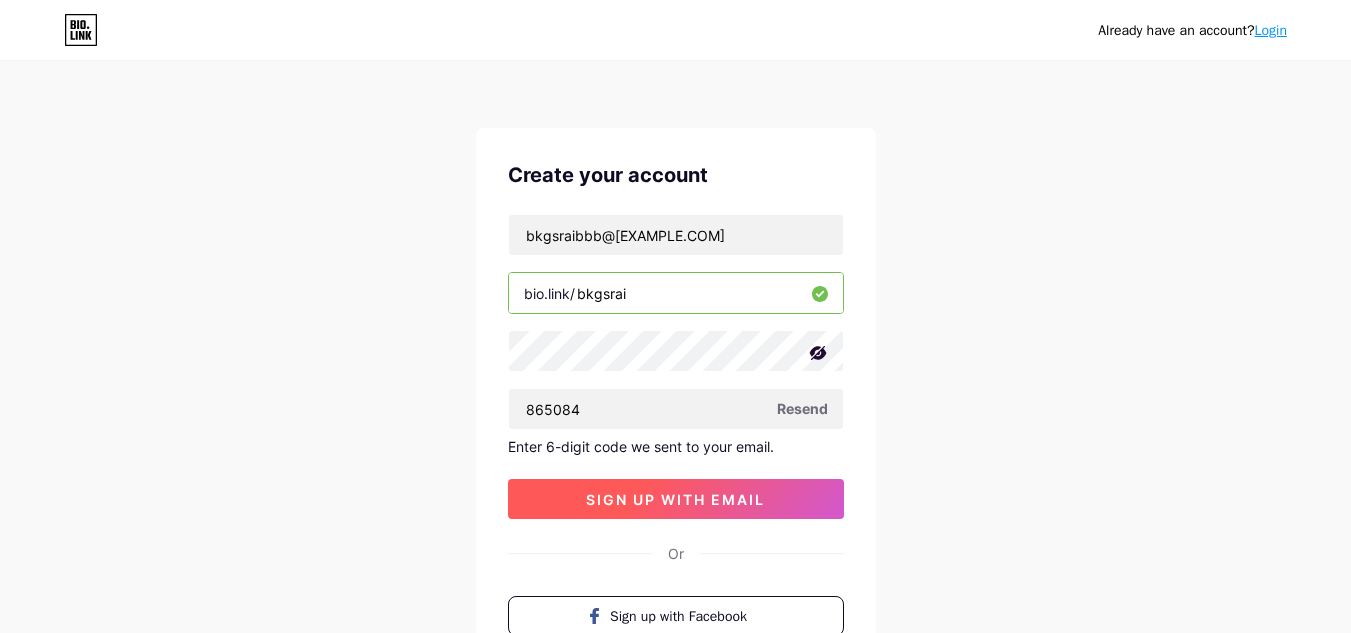 click on "sign up with email" at bounding box center (676, 499) 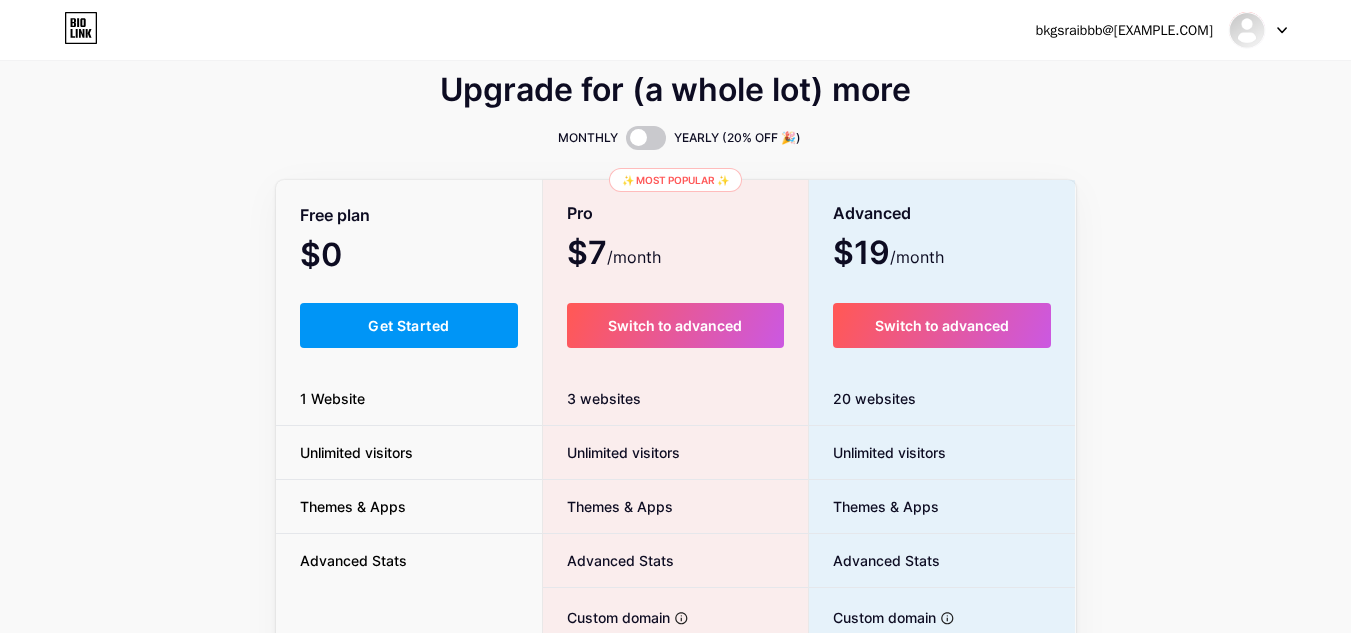 scroll, scrollTop: 0, scrollLeft: 0, axis: both 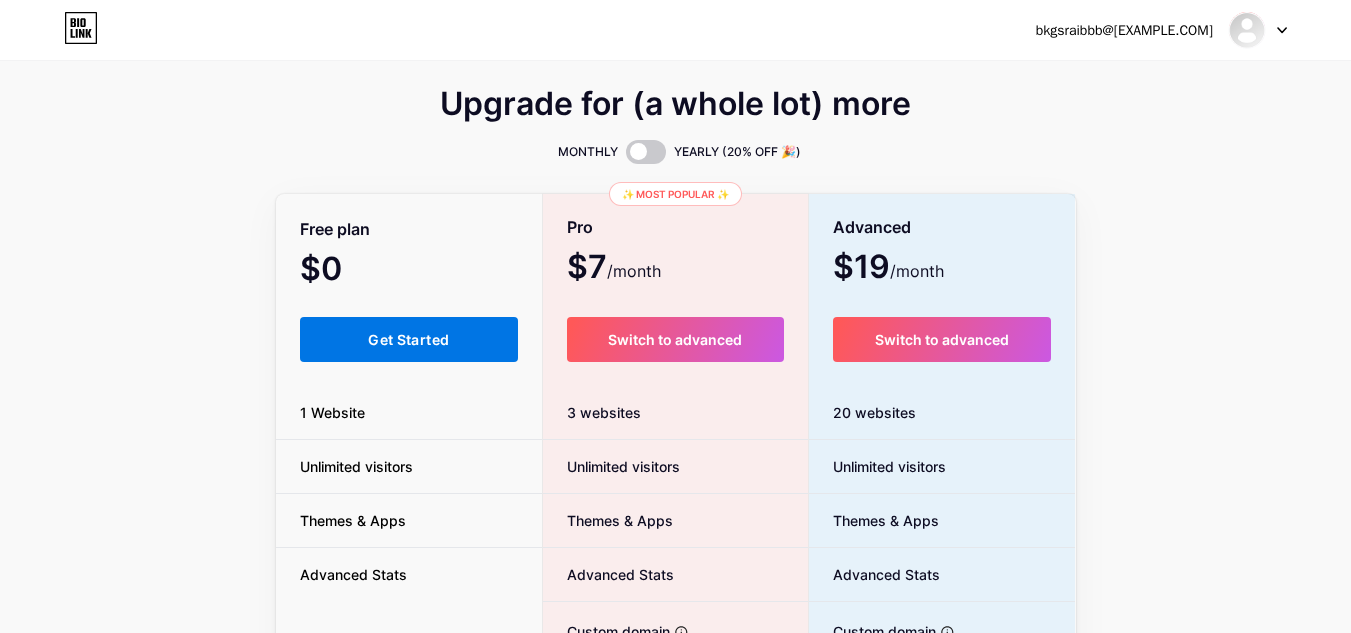 click on "Get Started" at bounding box center [408, 339] 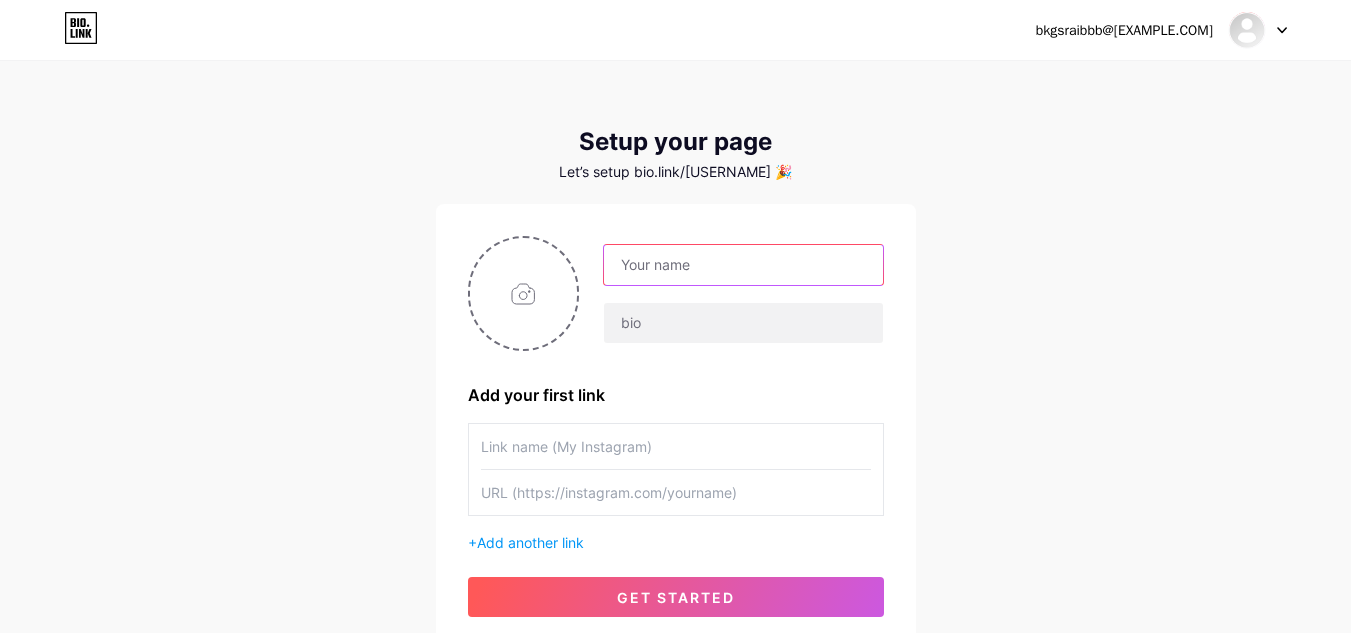 click at bounding box center [743, 265] 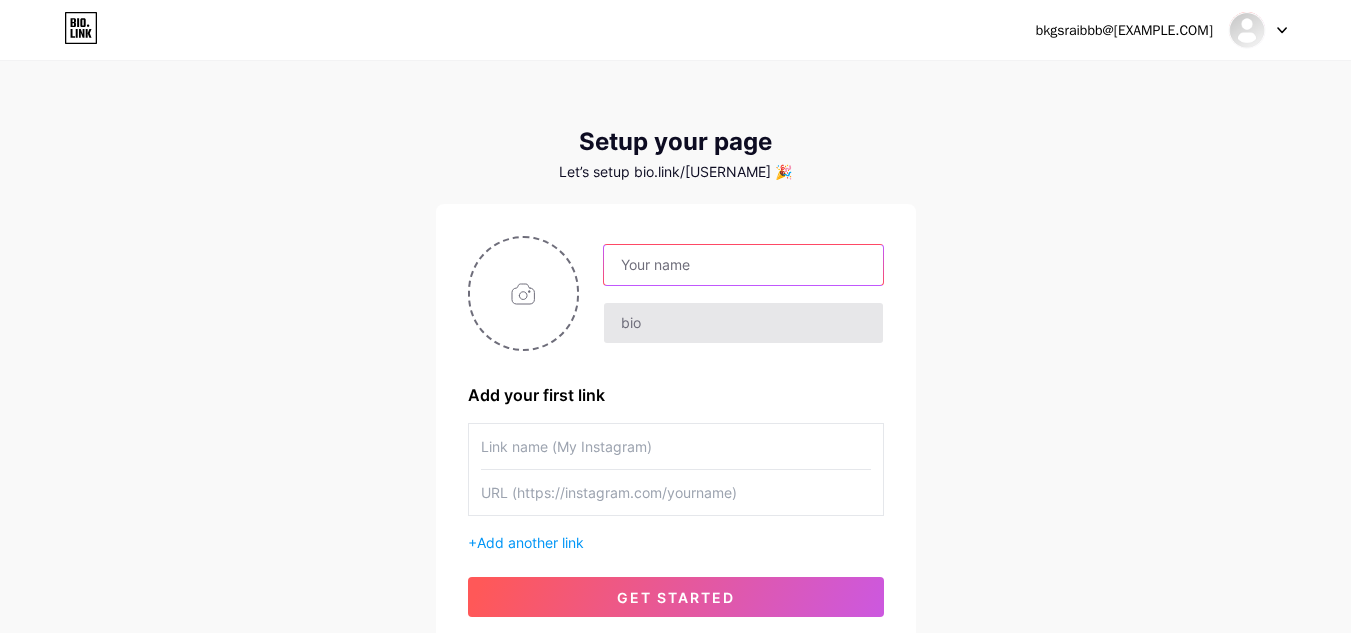 type on "bkgsraibbb@[EMAIL]" 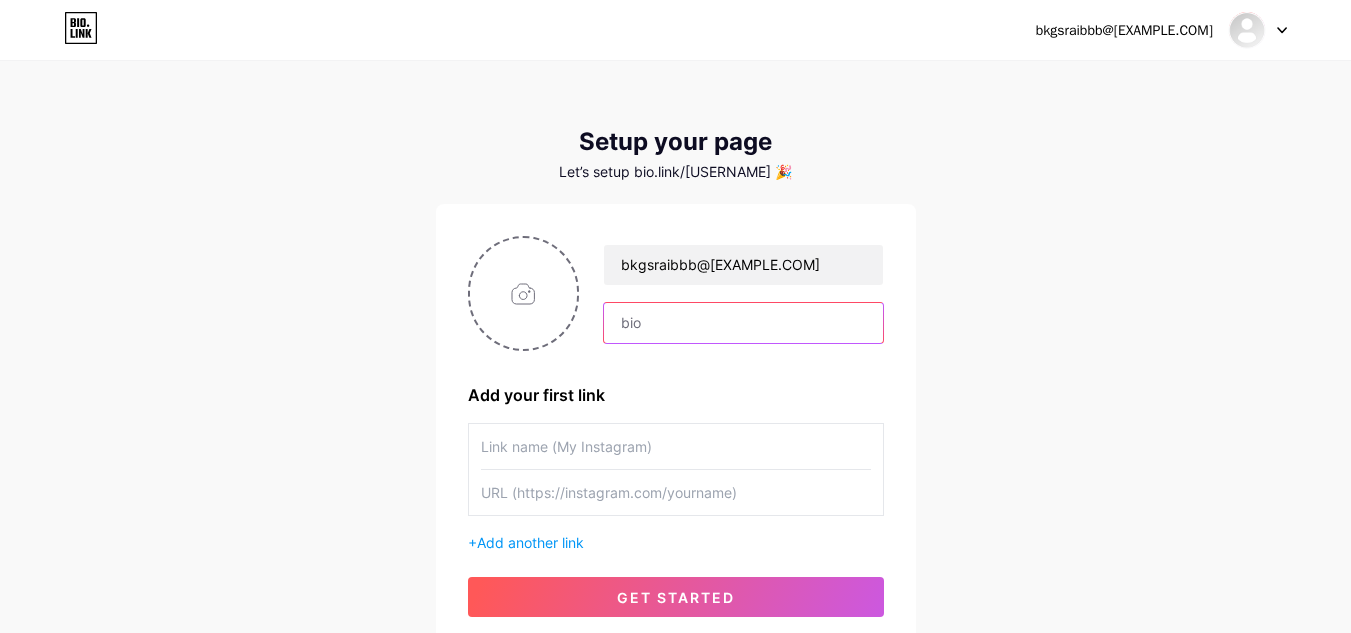 click at bounding box center (743, 323) 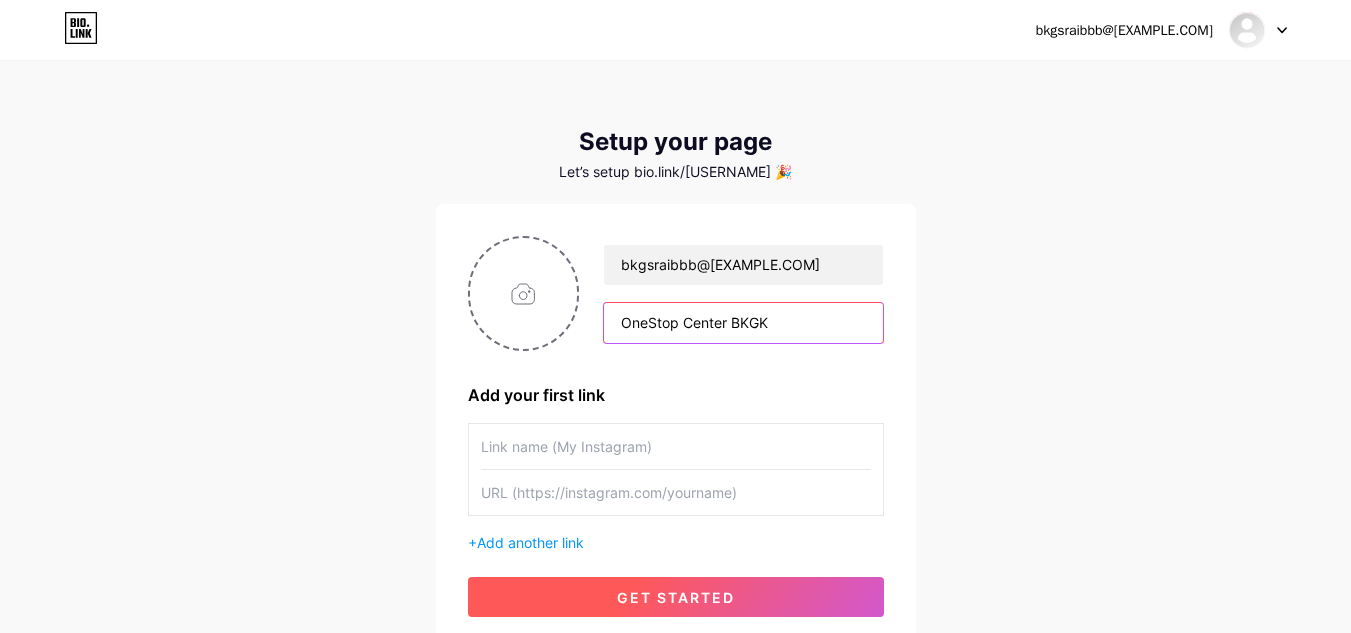 type on "OneStop Center BKGK" 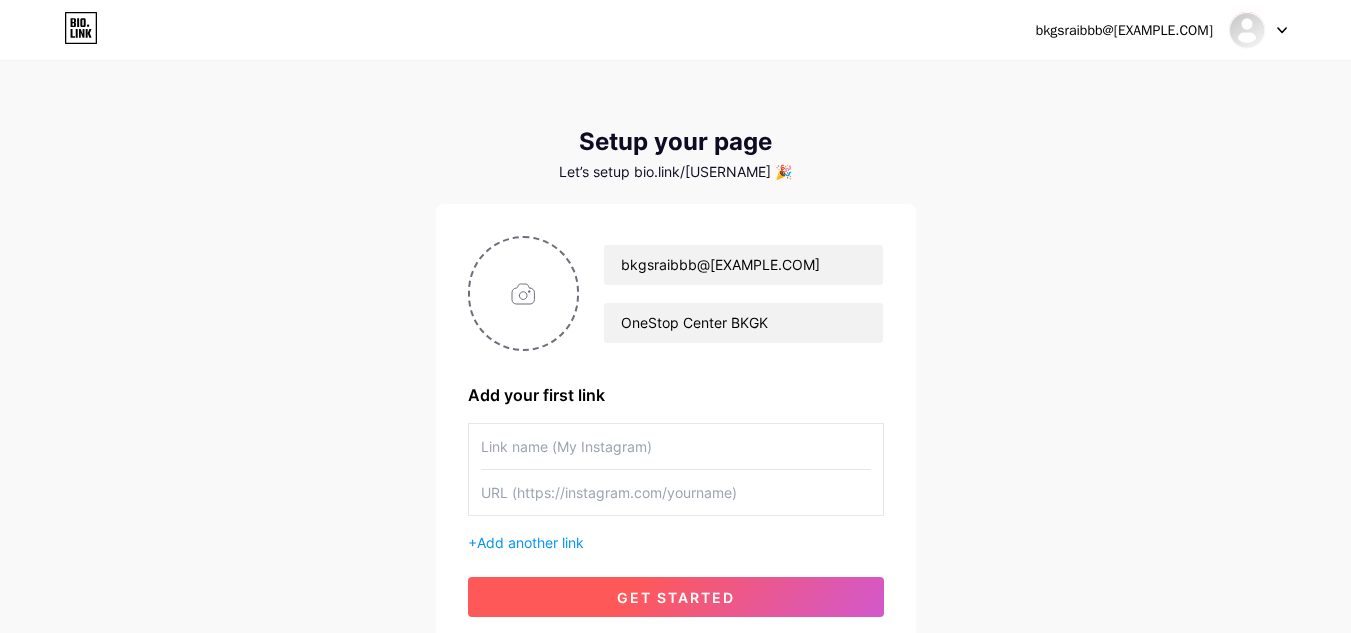 click on "get started" at bounding box center [676, 597] 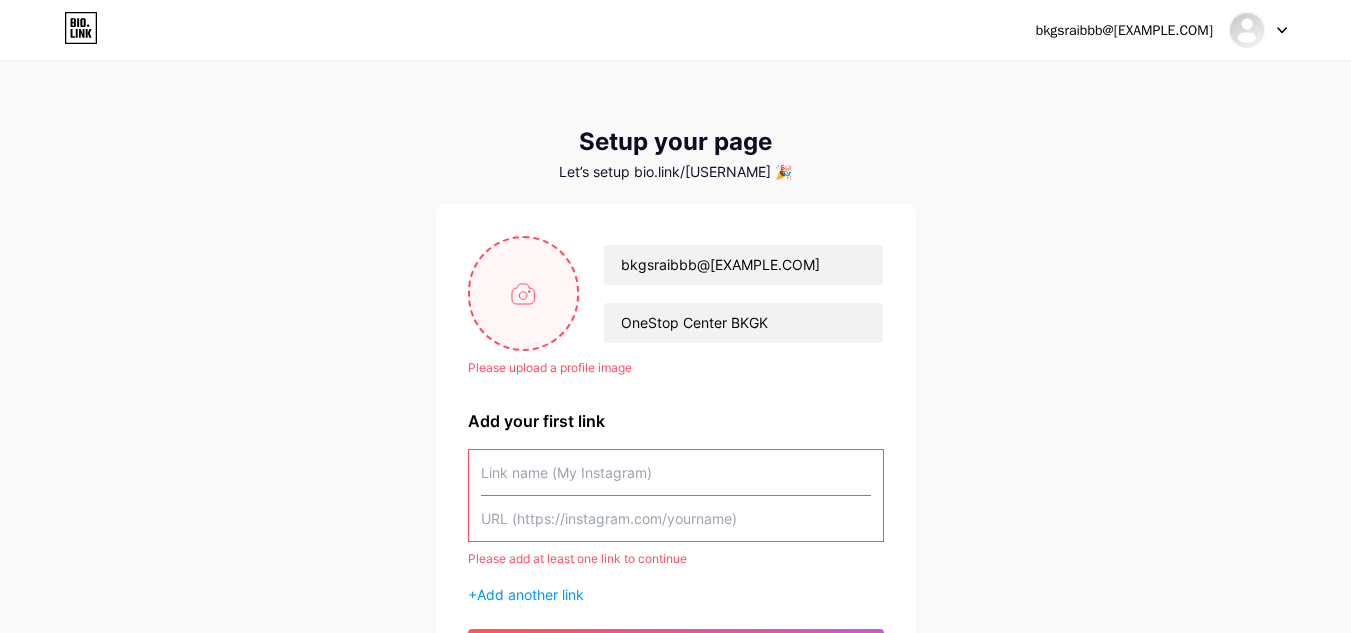 click at bounding box center (524, 293) 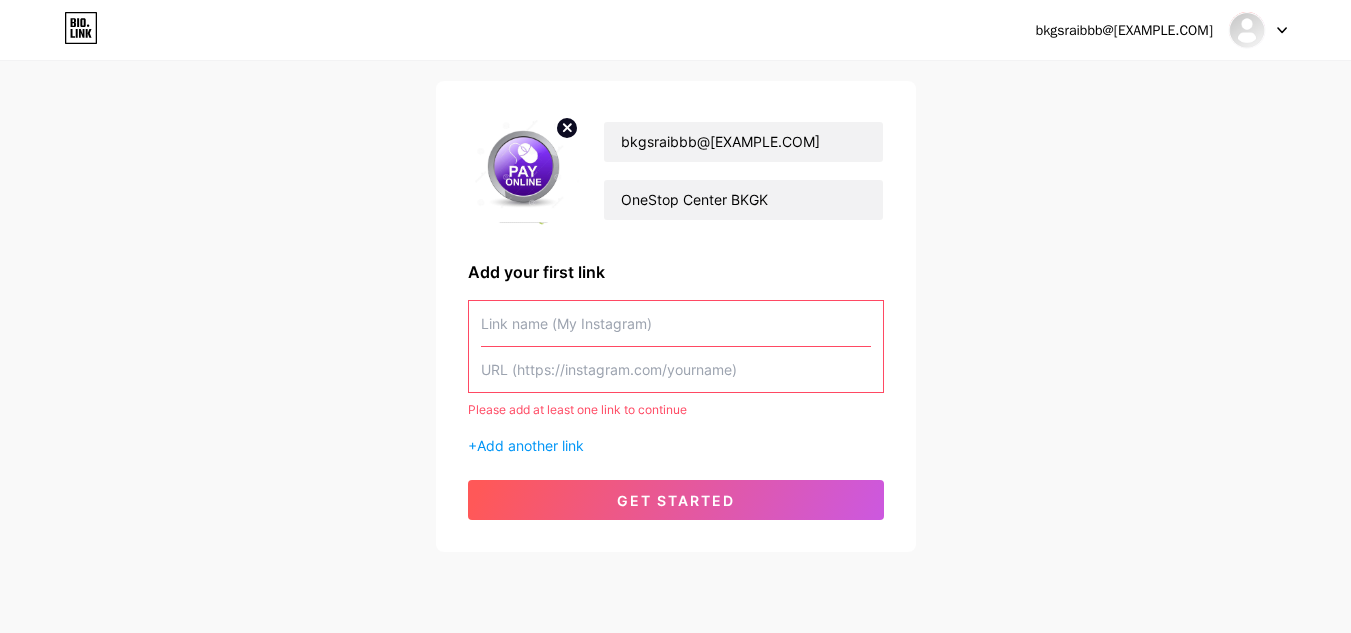 scroll, scrollTop: 134, scrollLeft: 0, axis: vertical 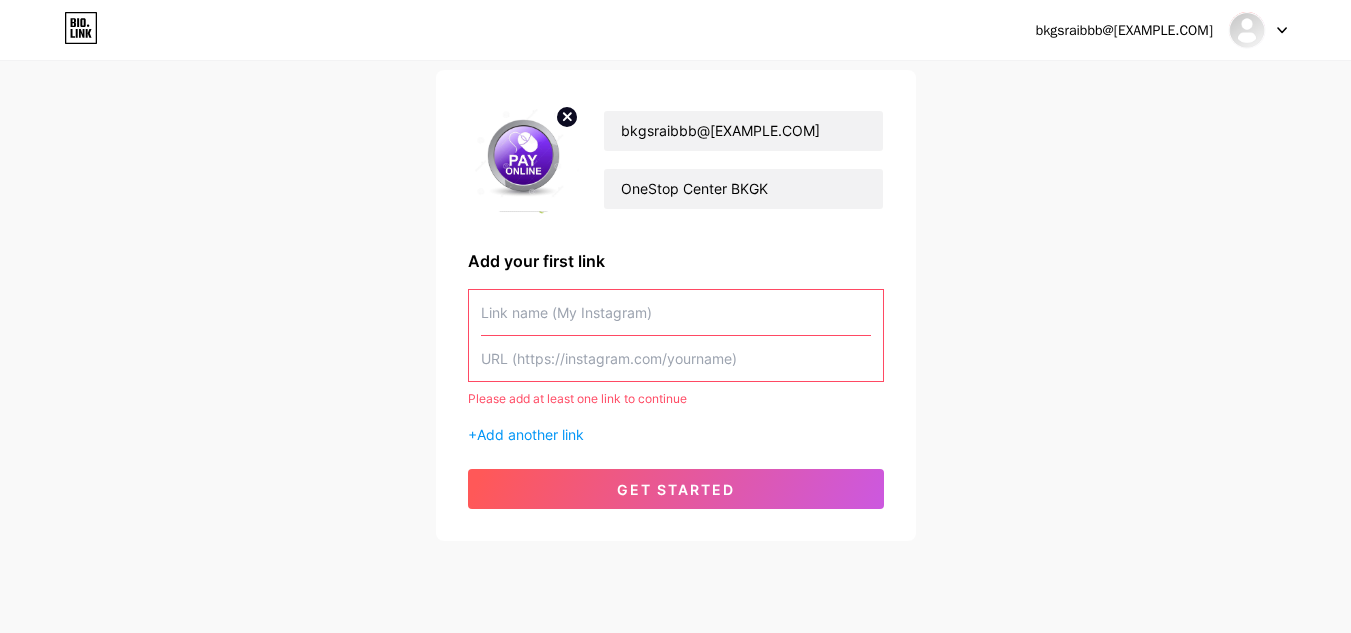 click at bounding box center (676, 312) 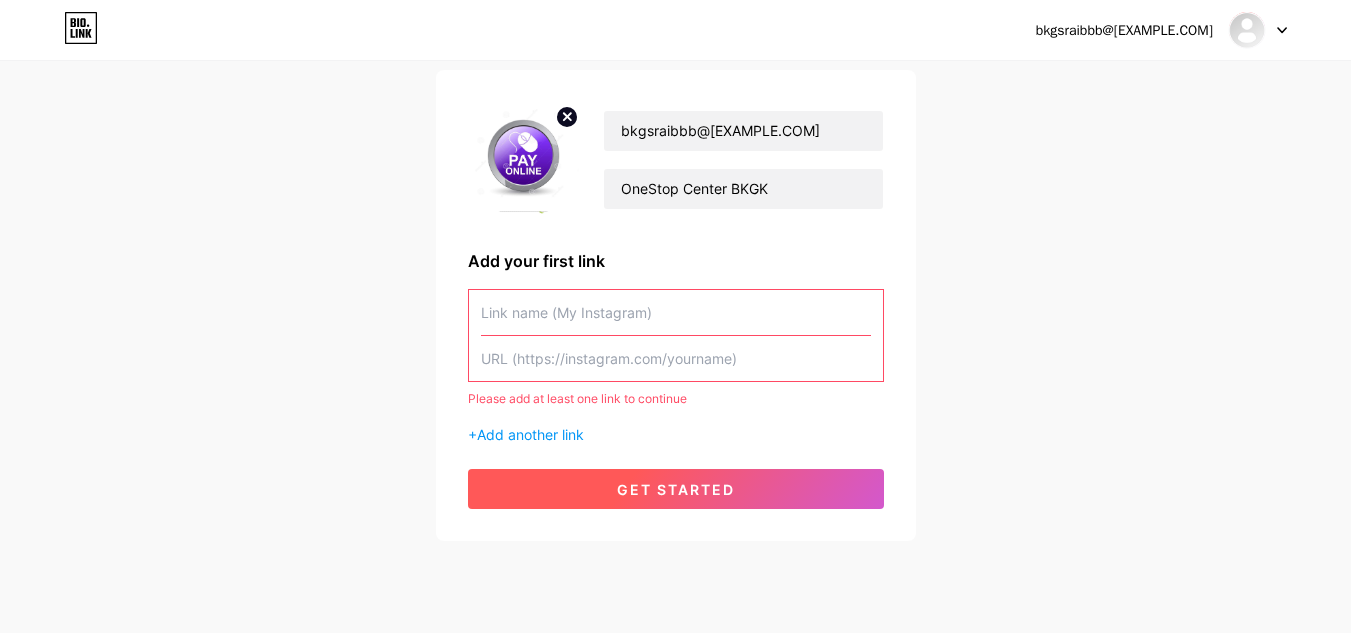 click on "get started" at bounding box center [676, 489] 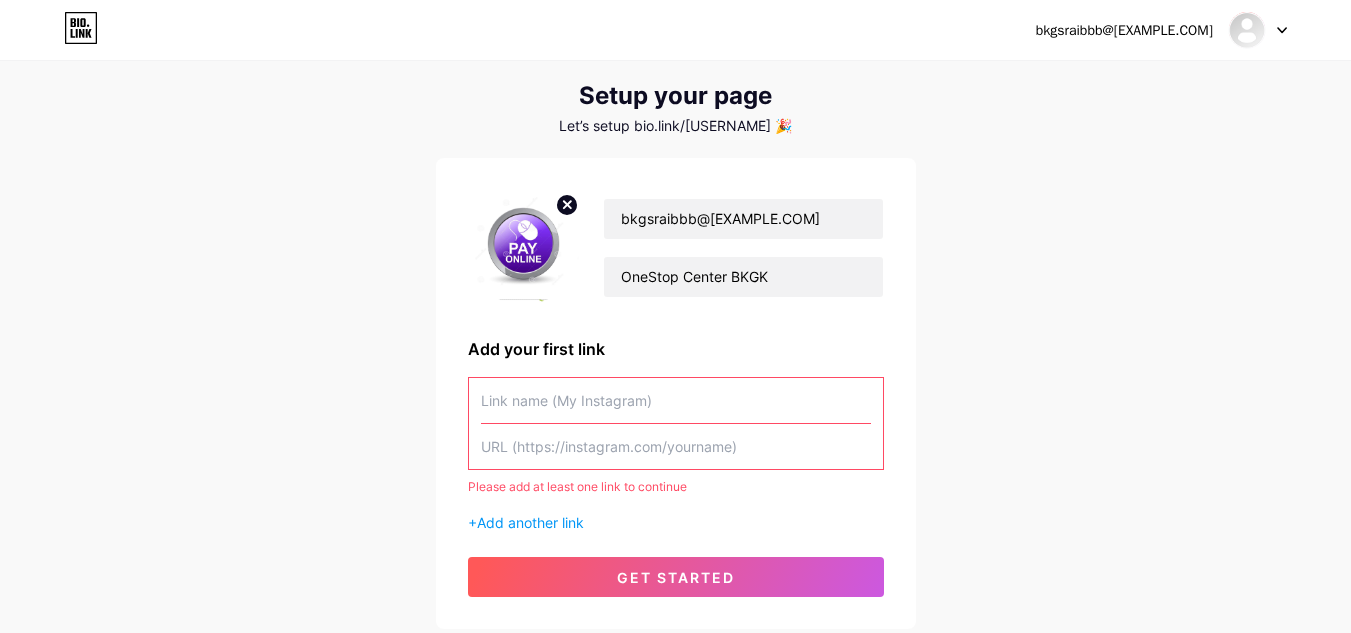 scroll, scrollTop: 0, scrollLeft: 0, axis: both 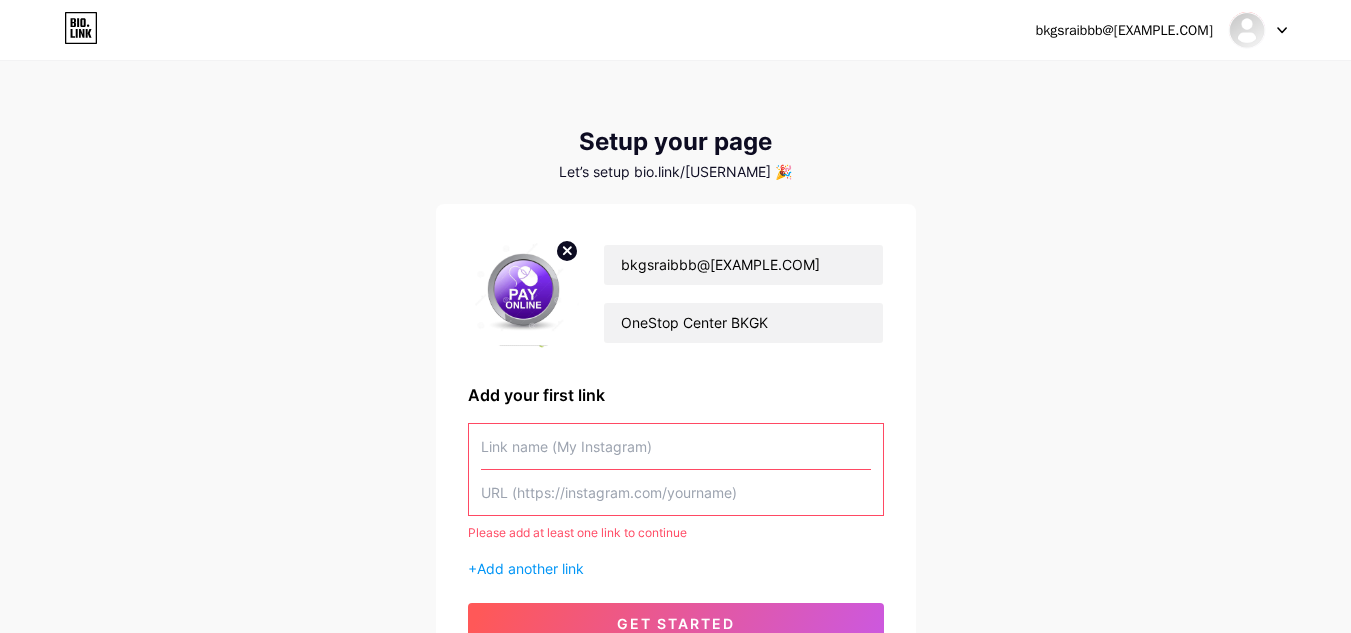 click on "bkgsraibbb@gmail.com           Dashboard     Logout   Setup your page   Let’s setup bio.link/bkgsrai 🎉               bkgsraibbb@gmail.com     OneStop Center BKGK     Add your first link         Please add at least one link to continue
+  Add another link     get started" at bounding box center (675, 369) 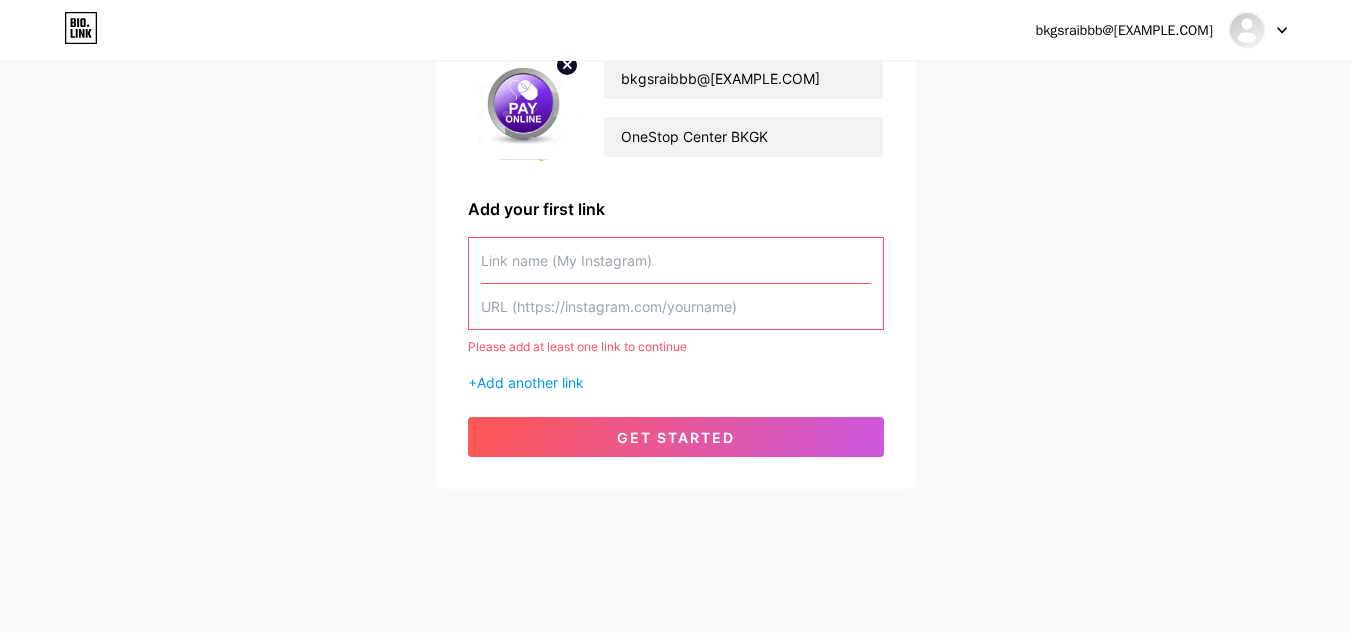 scroll, scrollTop: 0, scrollLeft: 0, axis: both 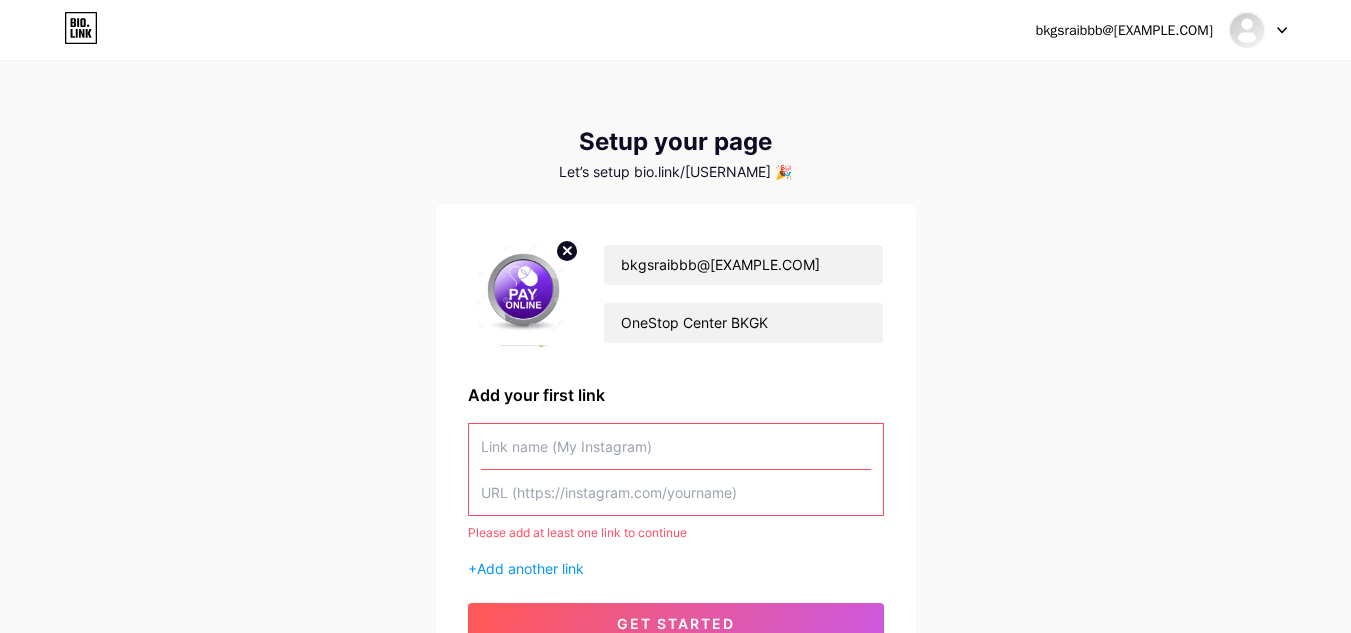 click on "bkgsraibbb@gmail.com           Dashboard     Logout   Setup your page   Let’s setup bio.link/bkgsrai 🎉               bkgsraibbb@gmail.com     OneStop Center BKGK     Add your first link         Please add at least one link to continue
+  Add another link     get started" at bounding box center [675, 369] 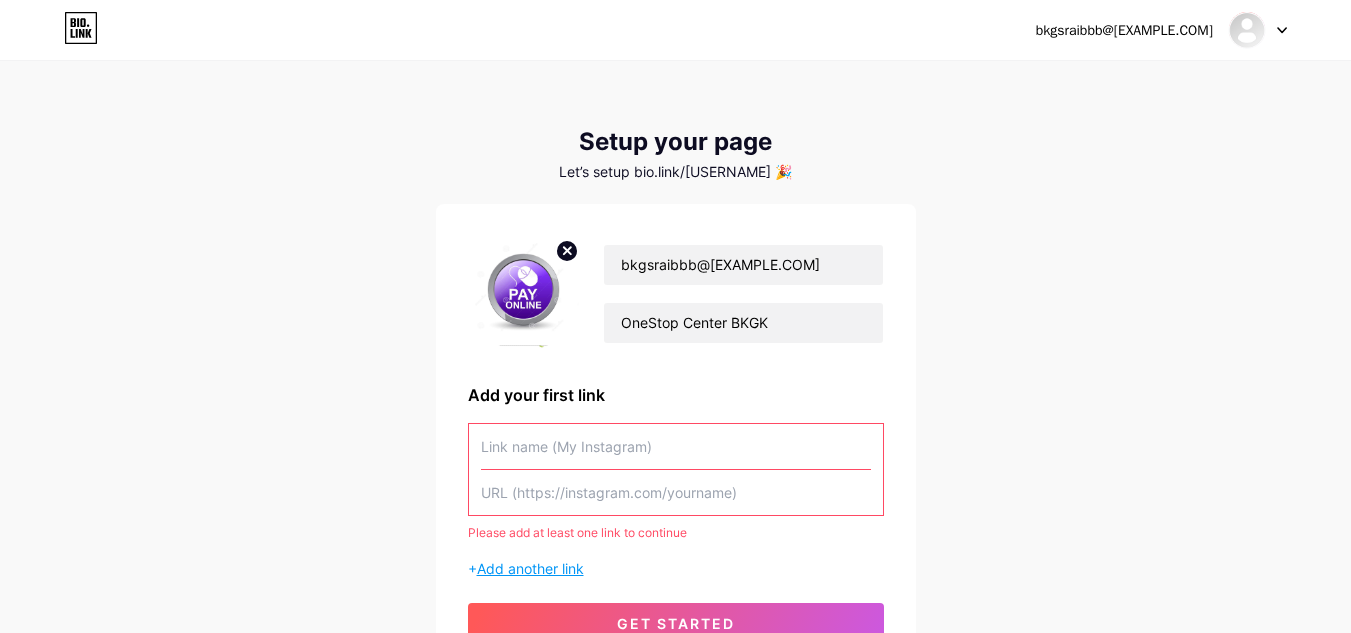 click on "Add another link" at bounding box center [530, 568] 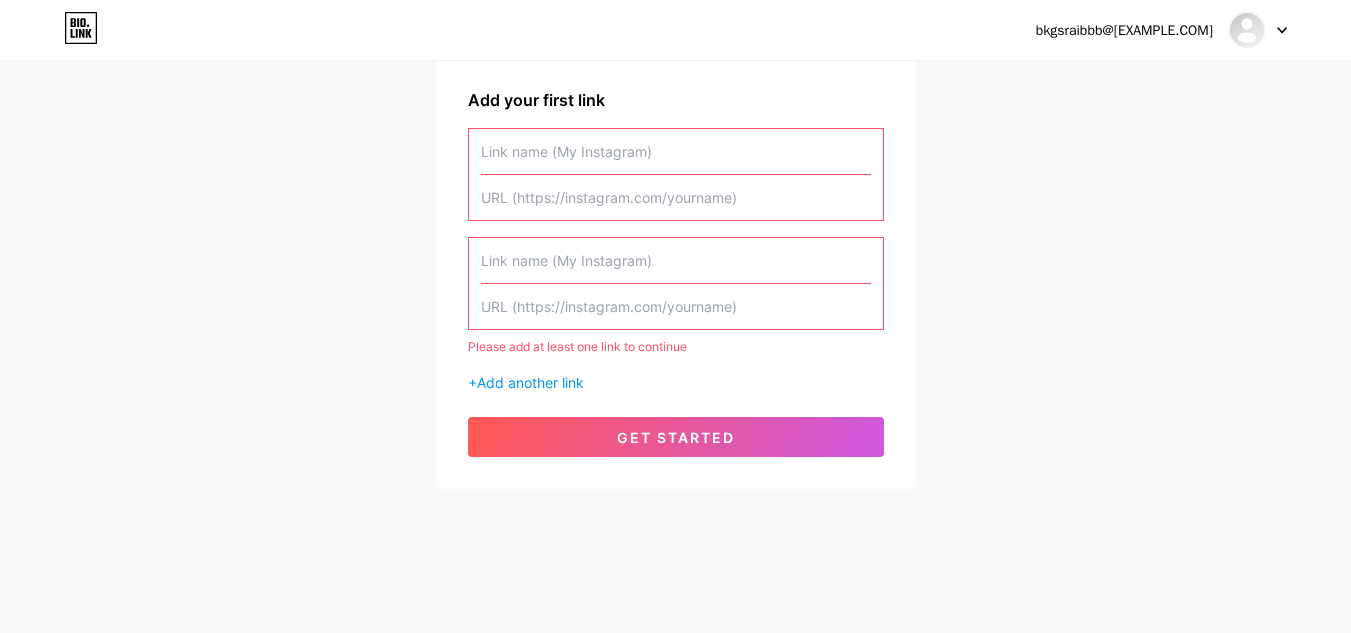 scroll, scrollTop: 0, scrollLeft: 0, axis: both 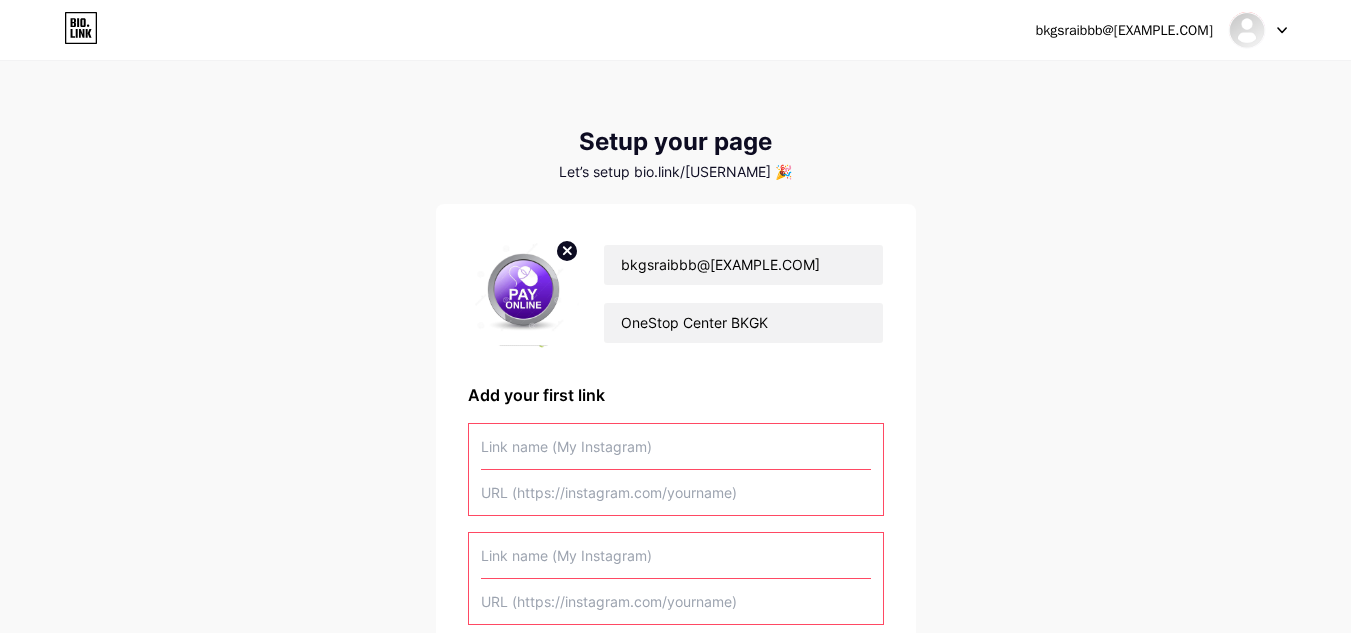click at bounding box center [676, 446] 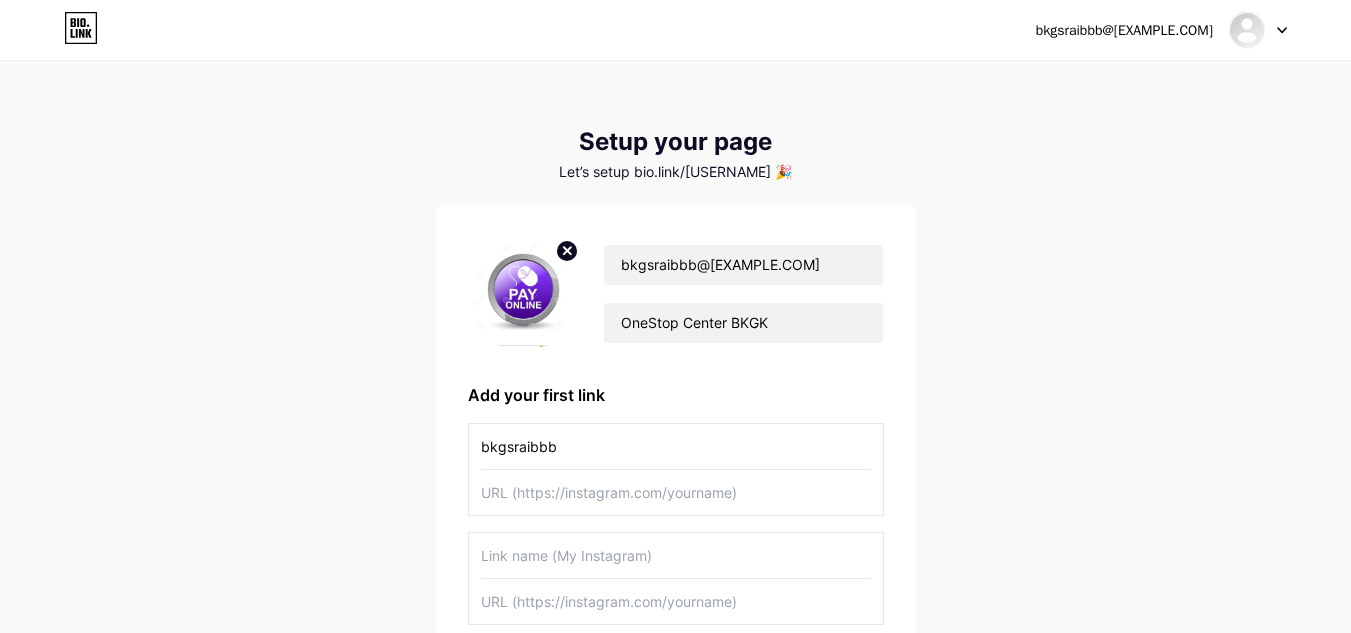 type on "bkgsraibbb" 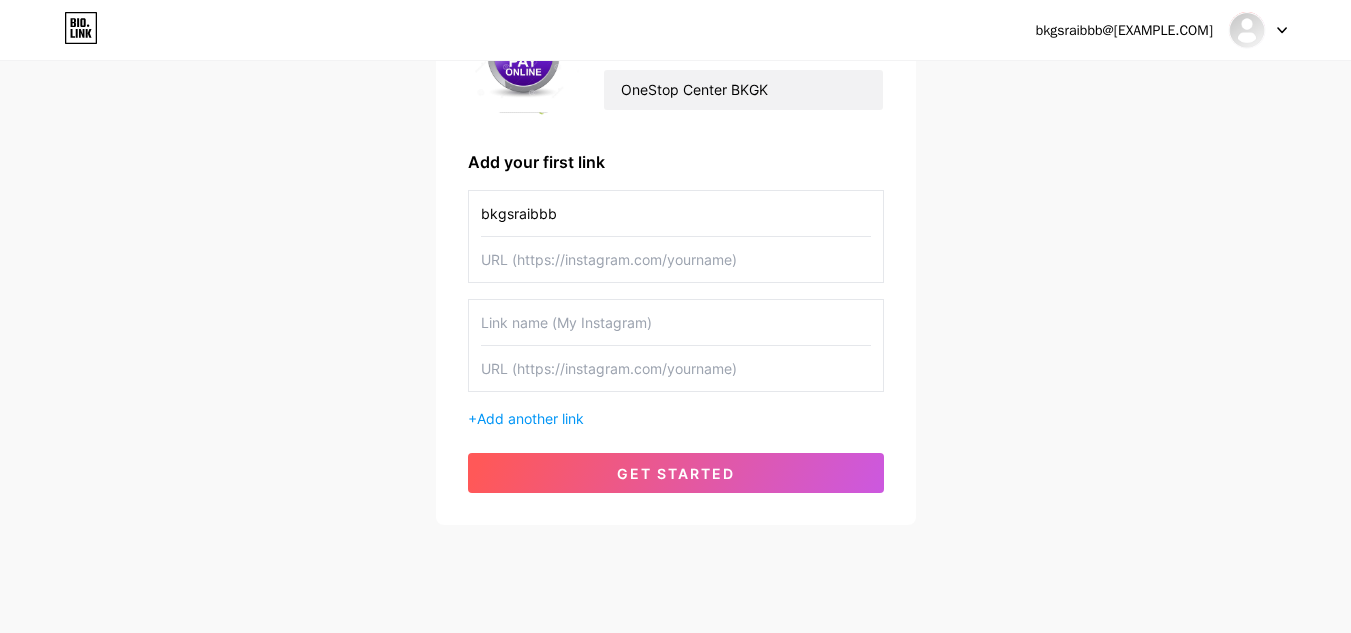 scroll, scrollTop: 269, scrollLeft: 0, axis: vertical 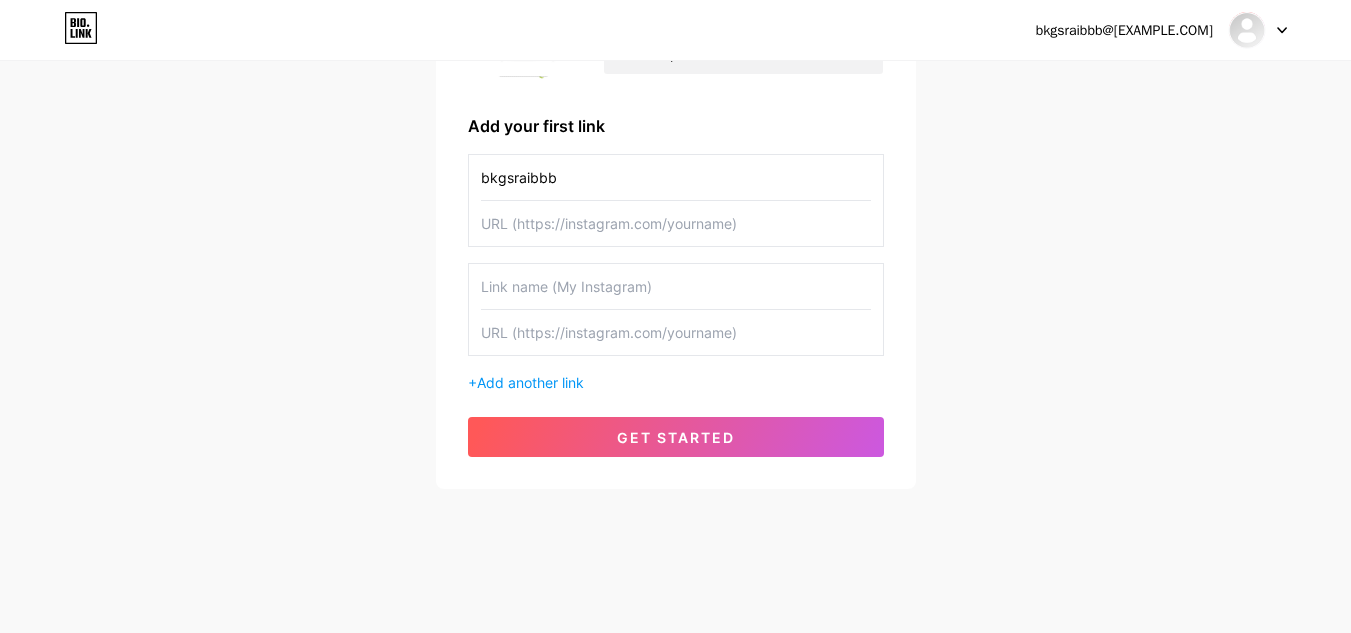 click on "bkgsraibbb@gmail.com     OneStop Center BKGK     Add your first link   bkgsraibbb
+  Add another link     get started" at bounding box center (676, 212) 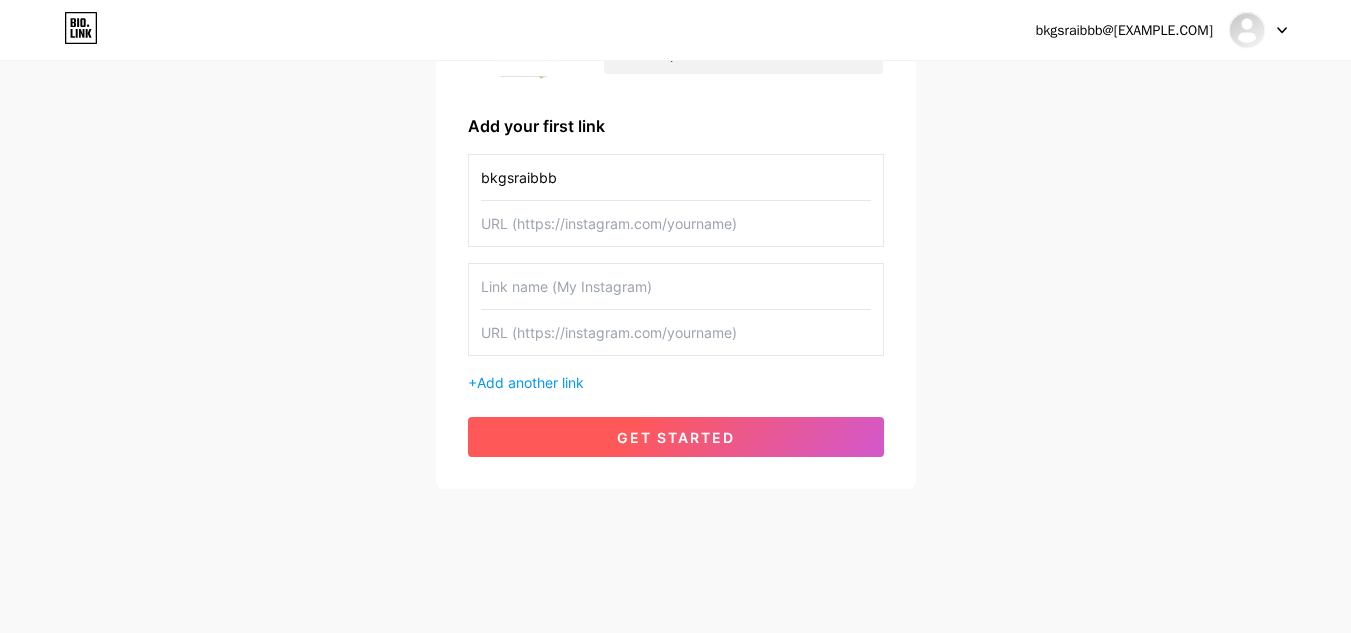 click on "get started" at bounding box center [676, 437] 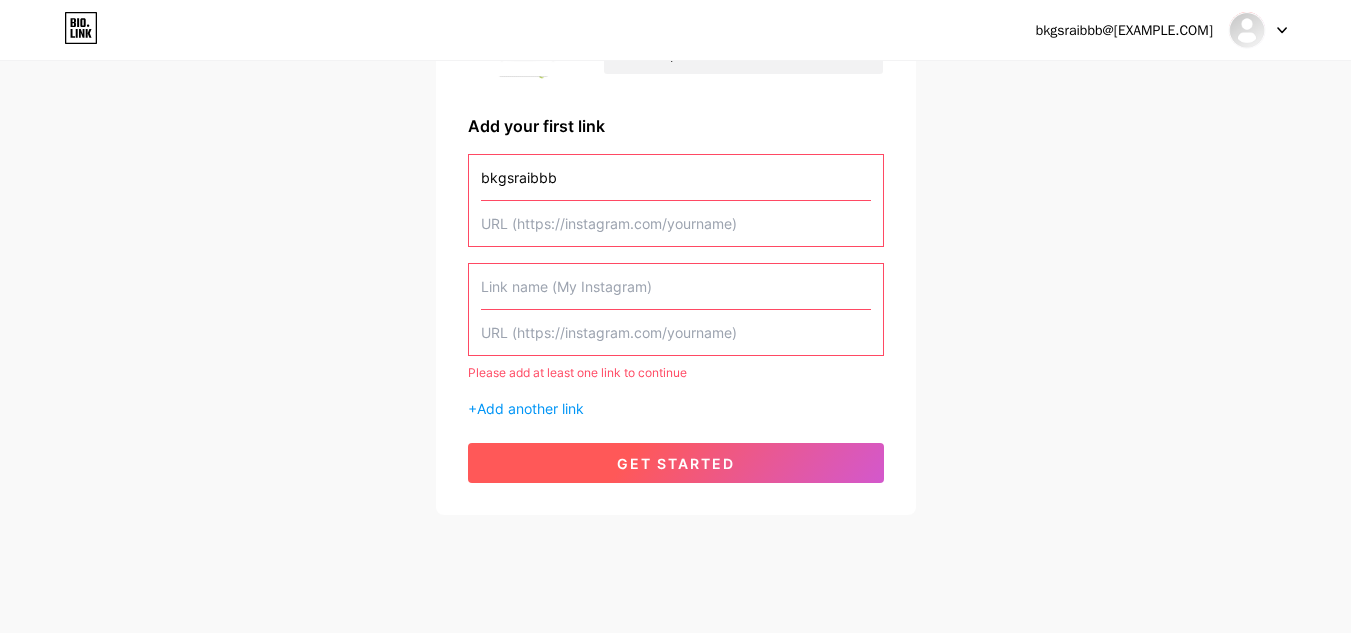 click on "get started" at bounding box center [676, 463] 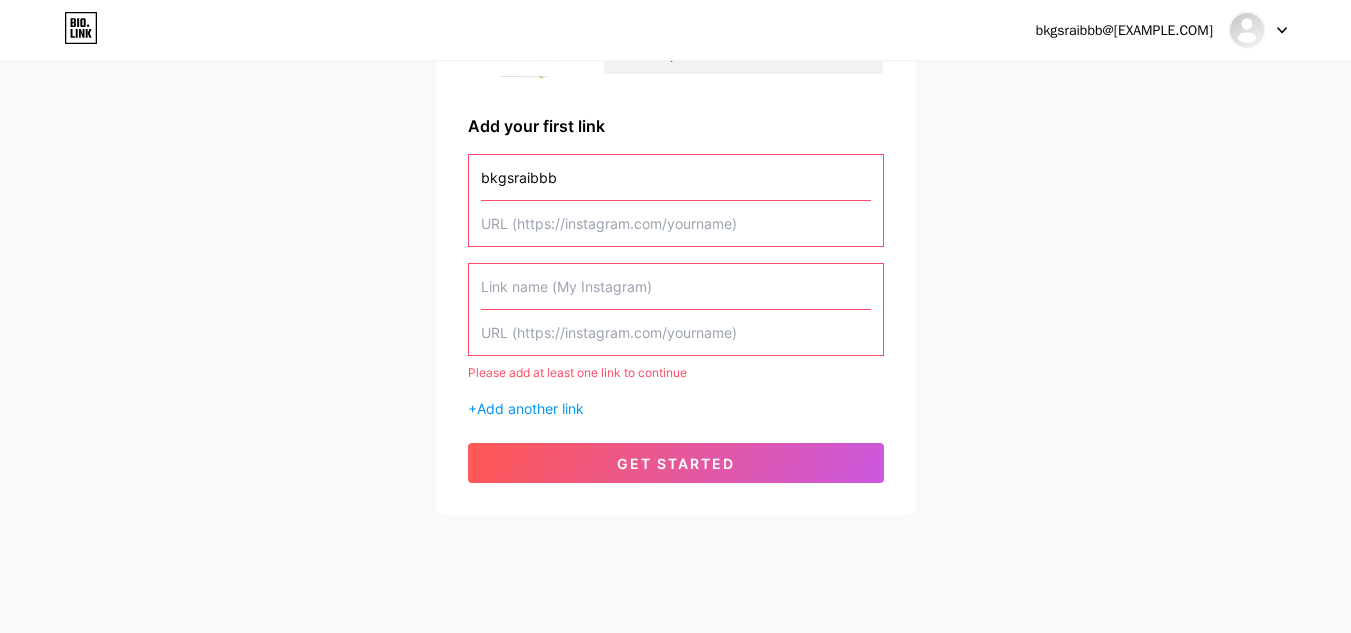 click on "bkgsraibbb" at bounding box center [676, 177] 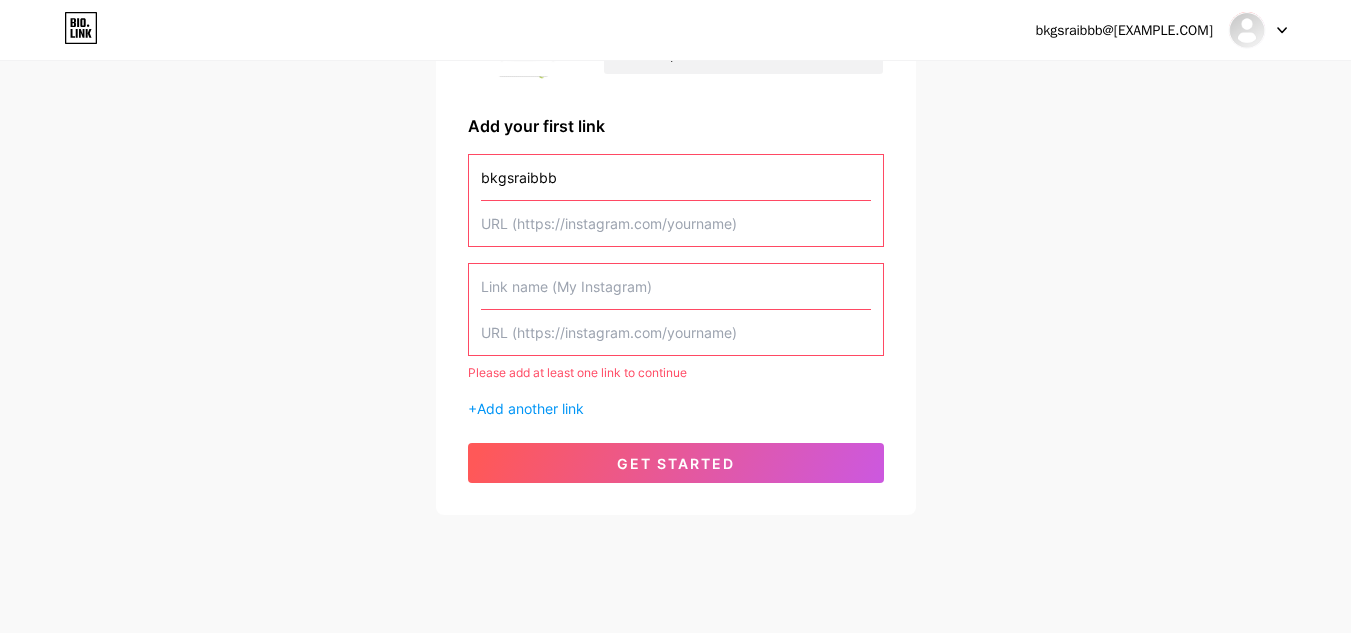 paste on "https://www.instagram.com/bkgsraibbb/" 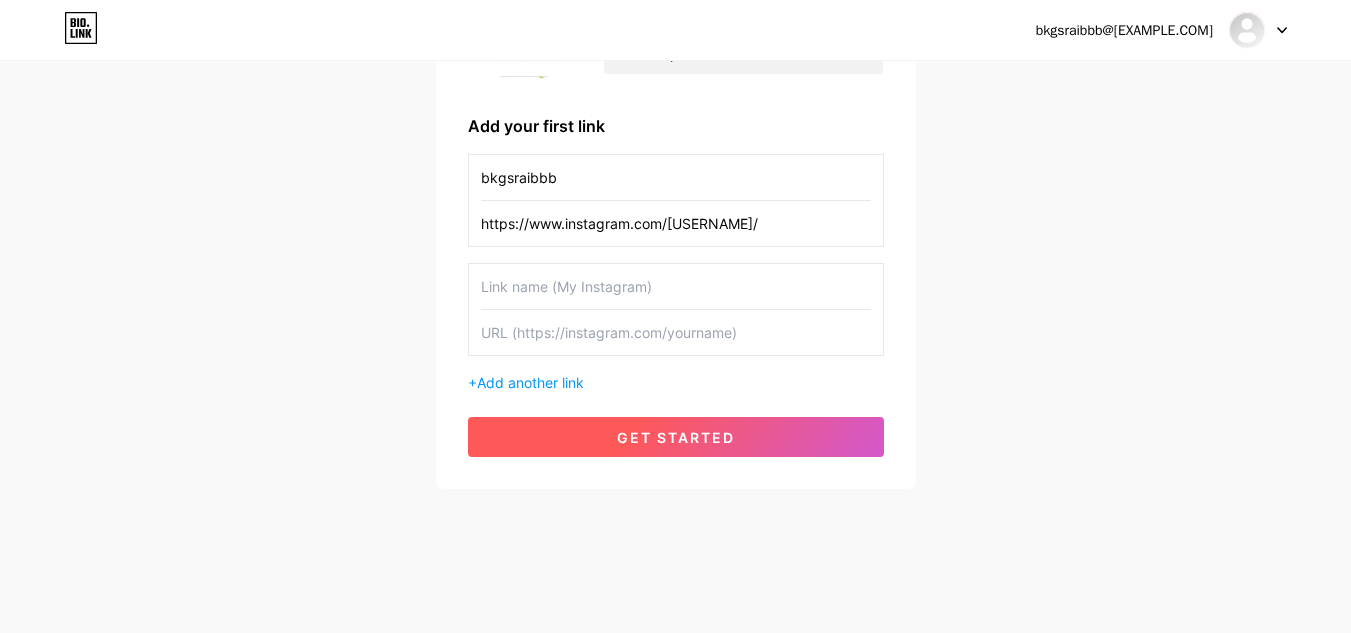 type on "https://www.instagram.com/bkgsraibbb/" 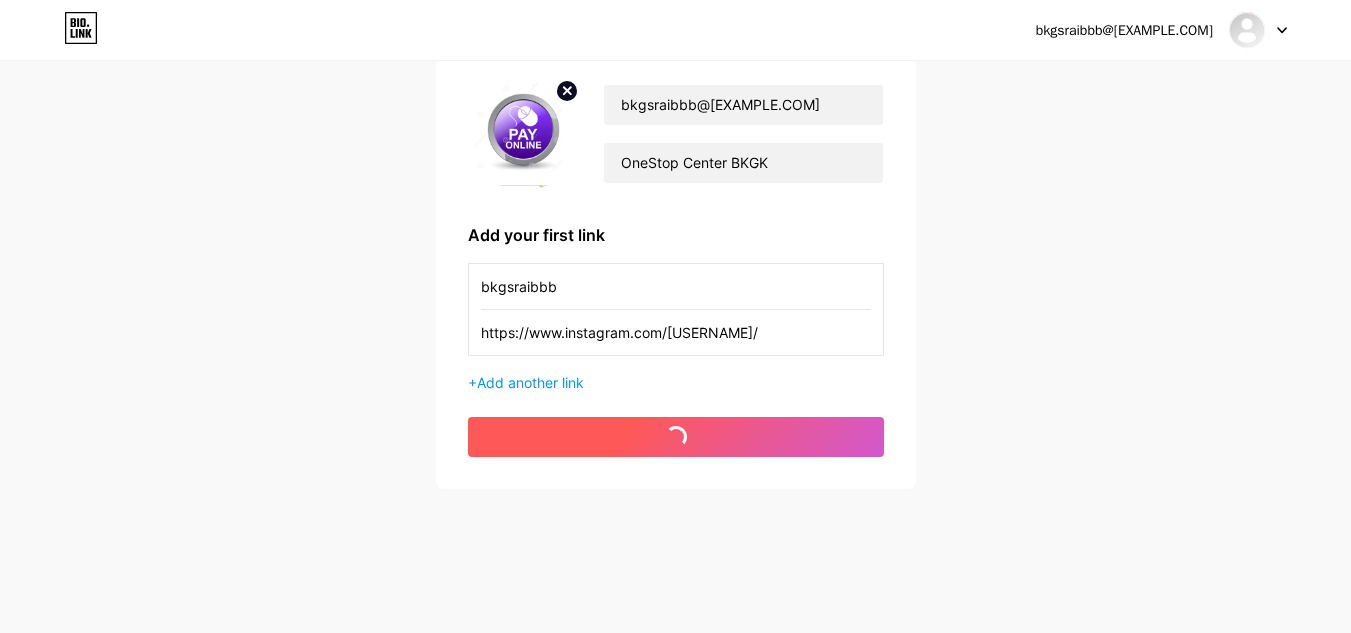 scroll, scrollTop: 160, scrollLeft: 0, axis: vertical 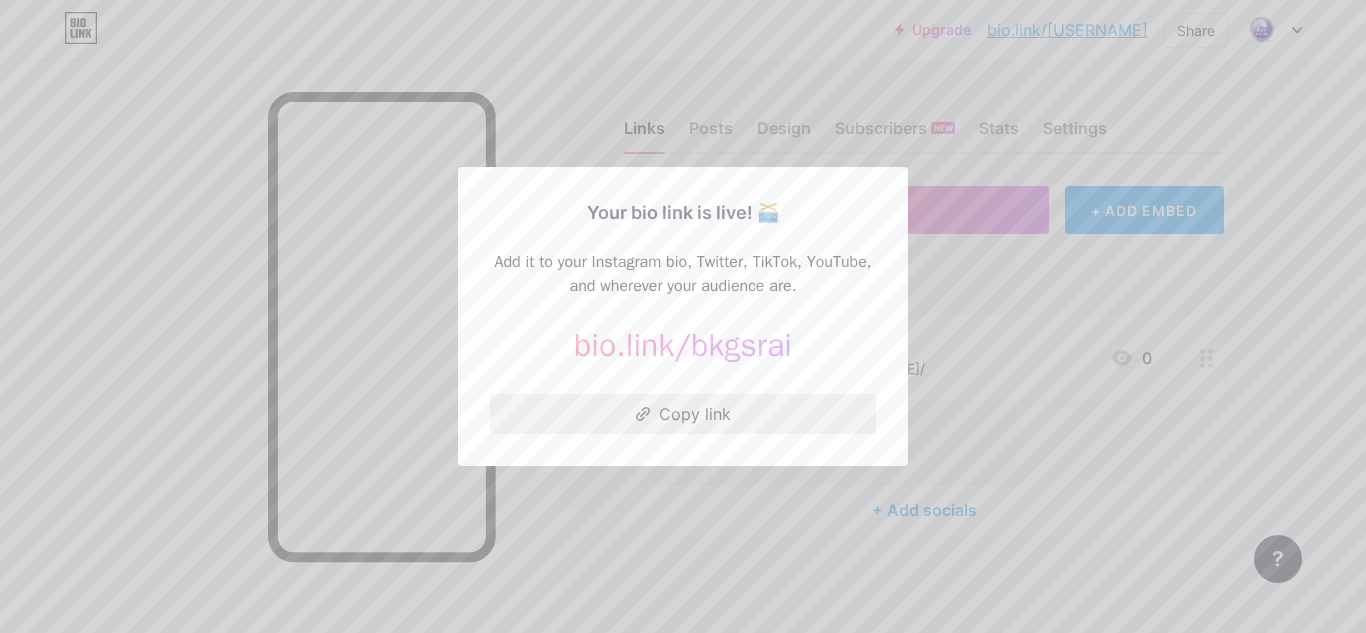 click on "Copy link" at bounding box center [683, 414] 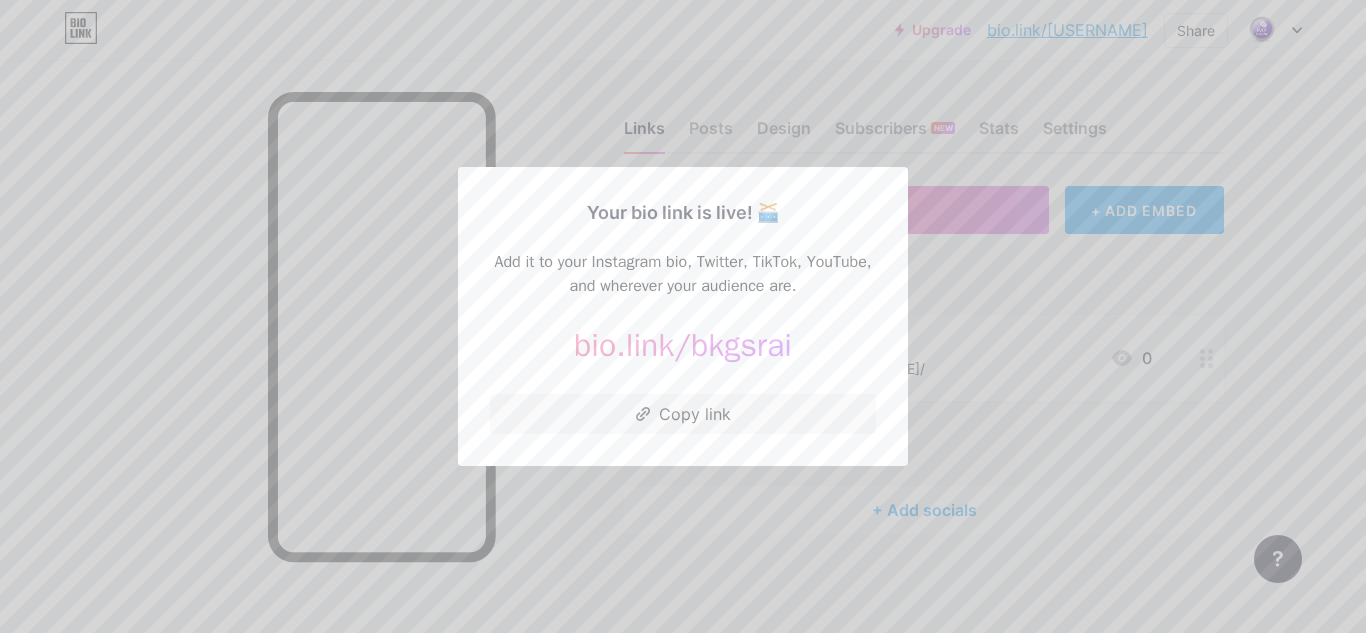 click at bounding box center (683, 316) 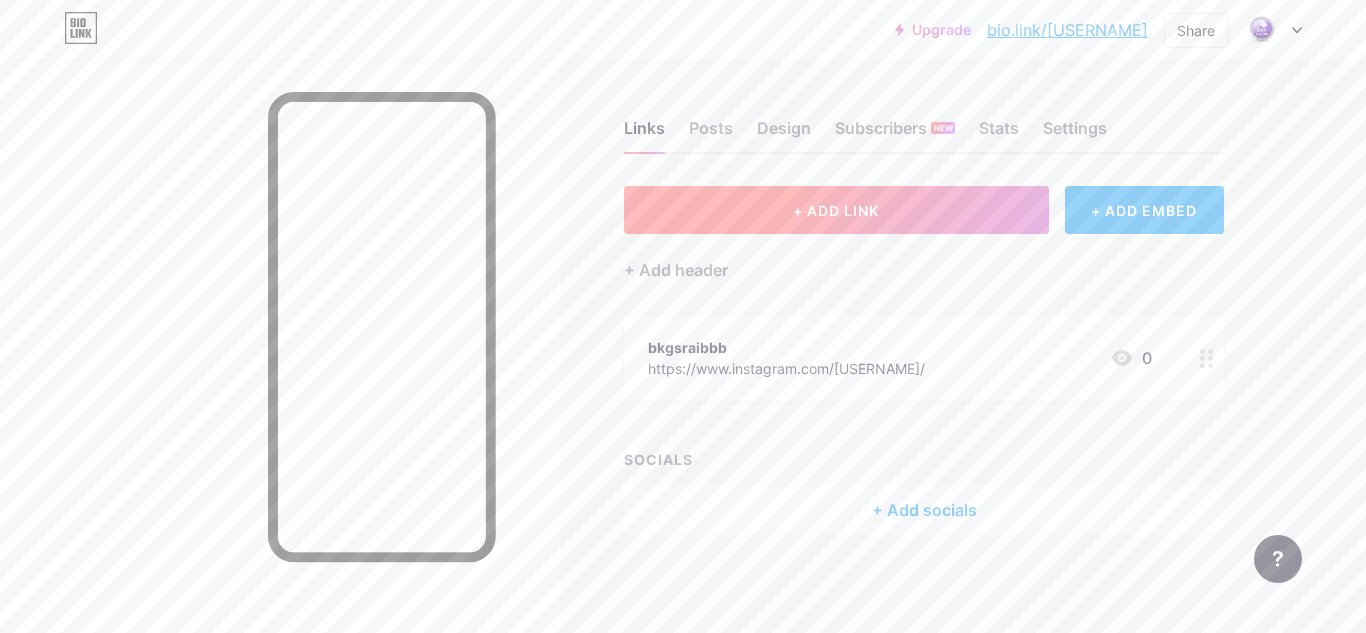 click on "+ ADD LINK" at bounding box center (836, 210) 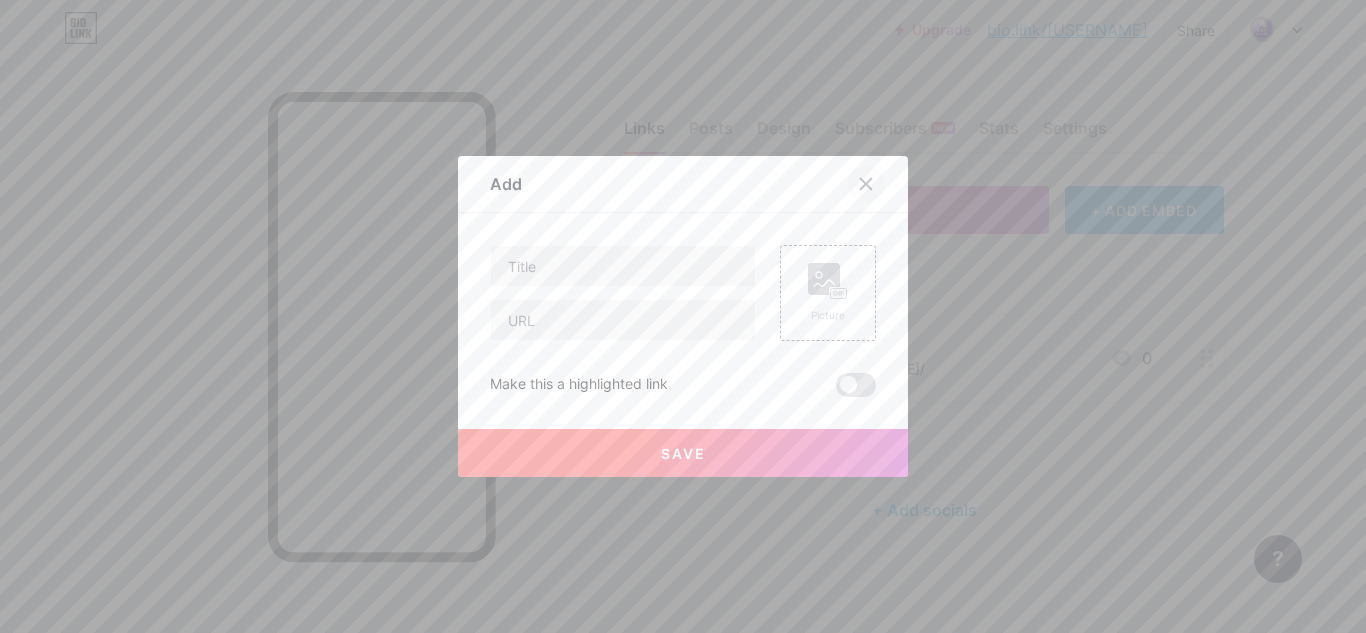 click at bounding box center [866, 184] 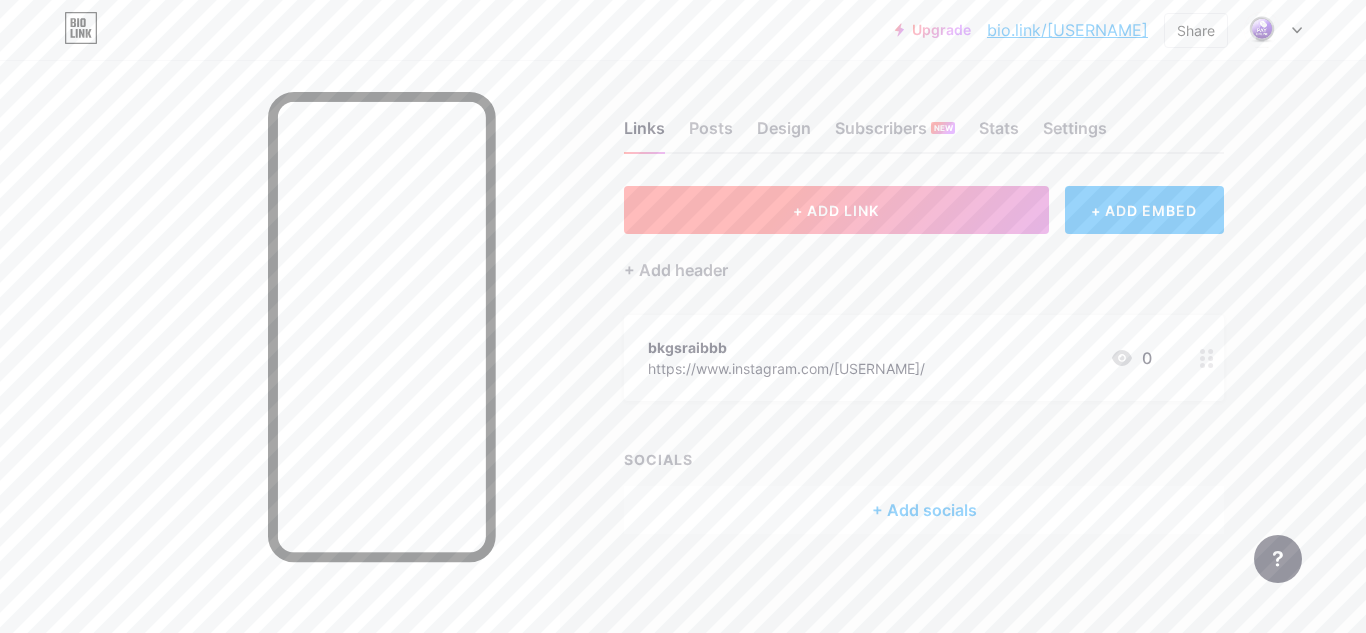 click on "+ ADD LINK" at bounding box center (836, 210) 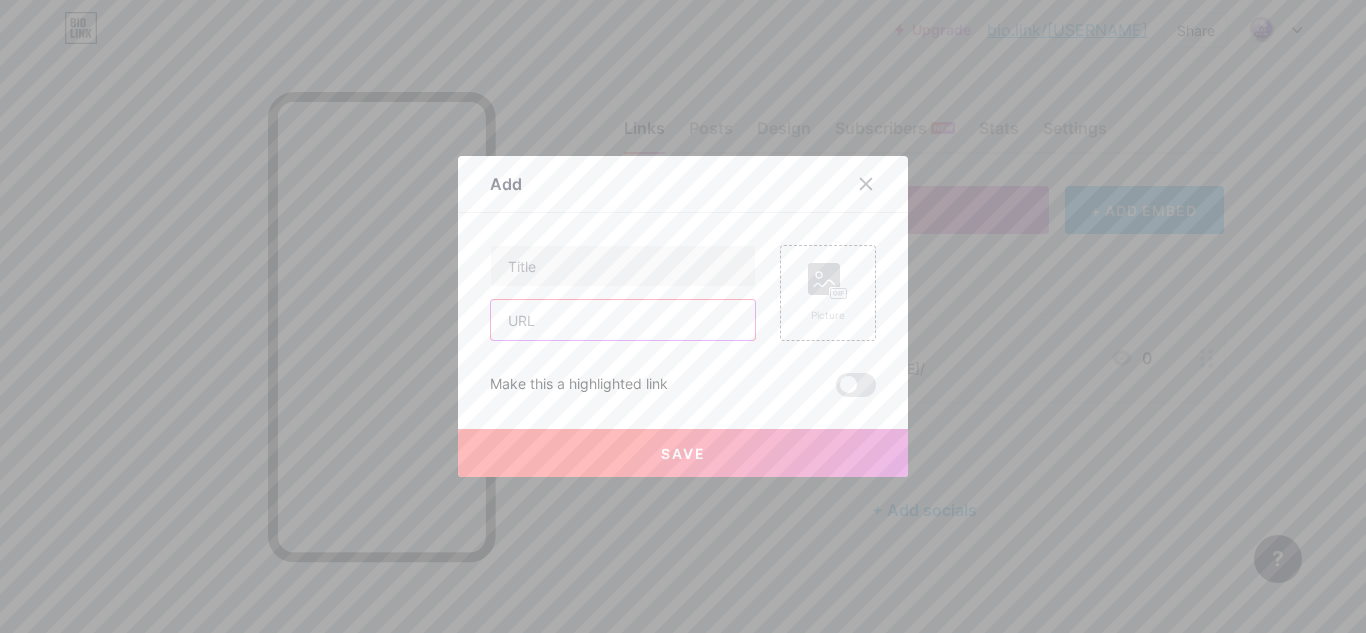 click at bounding box center [623, 320] 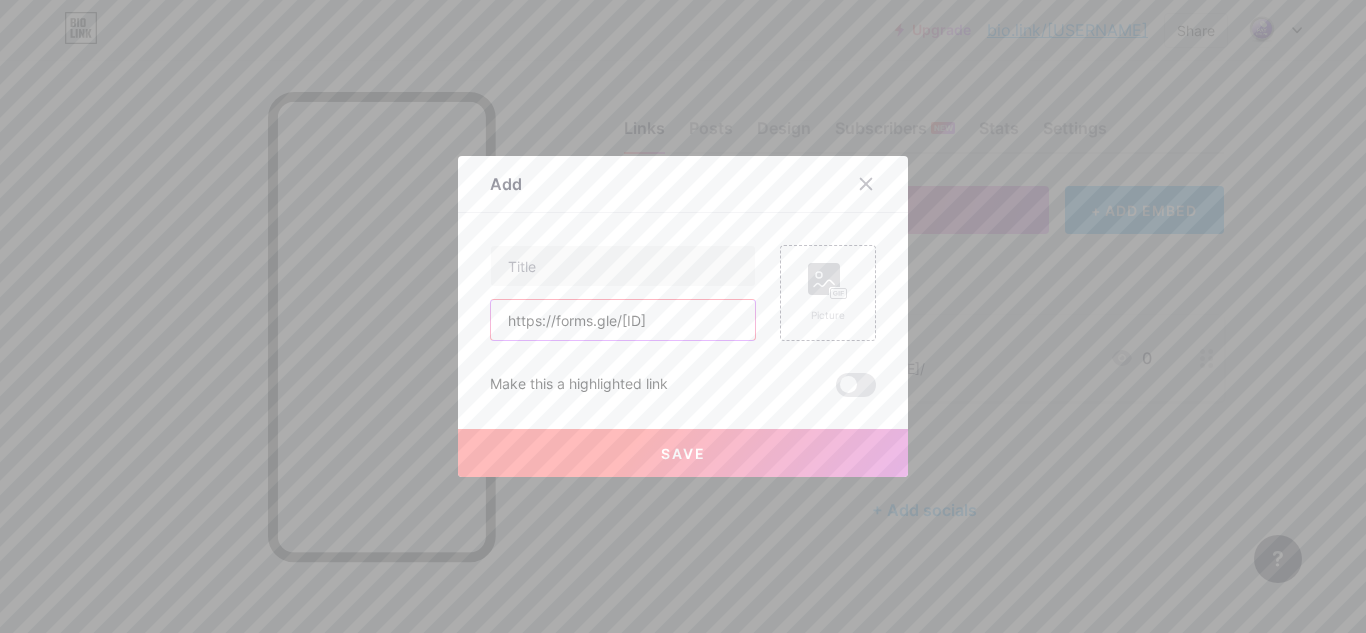 scroll, scrollTop: 0, scrollLeft: 26, axis: horizontal 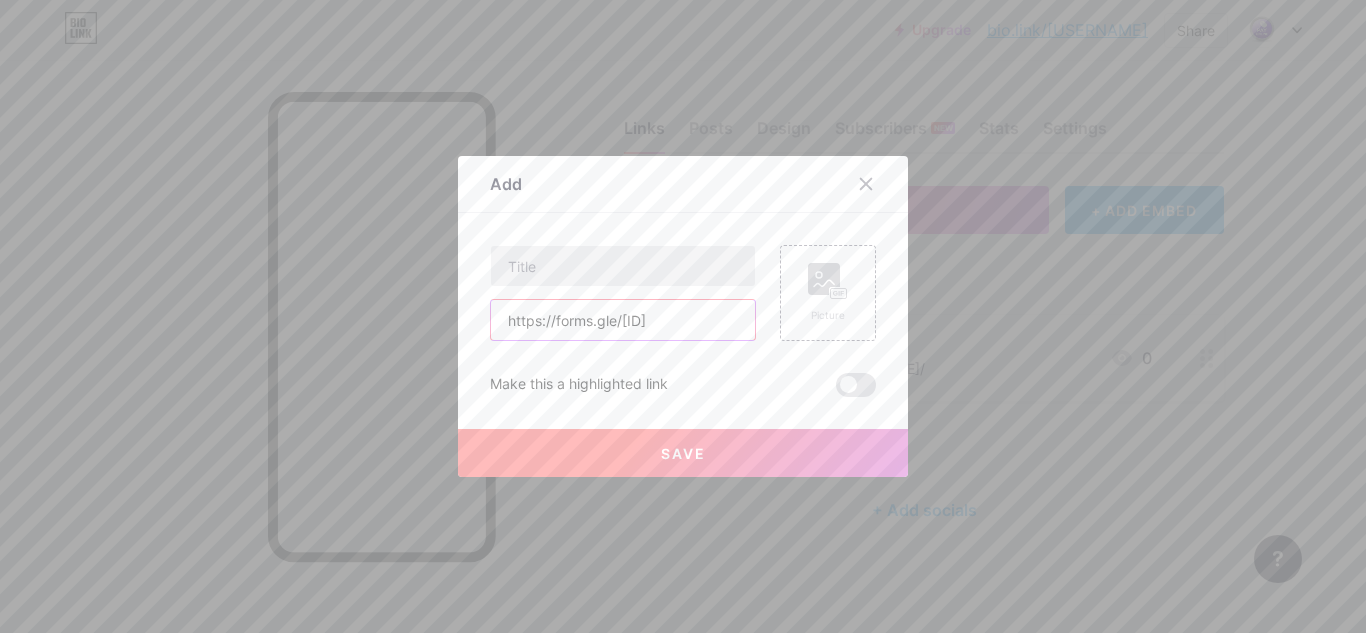 type on "https://forms.gle/P6r5ehgPvUS1N1oV9" 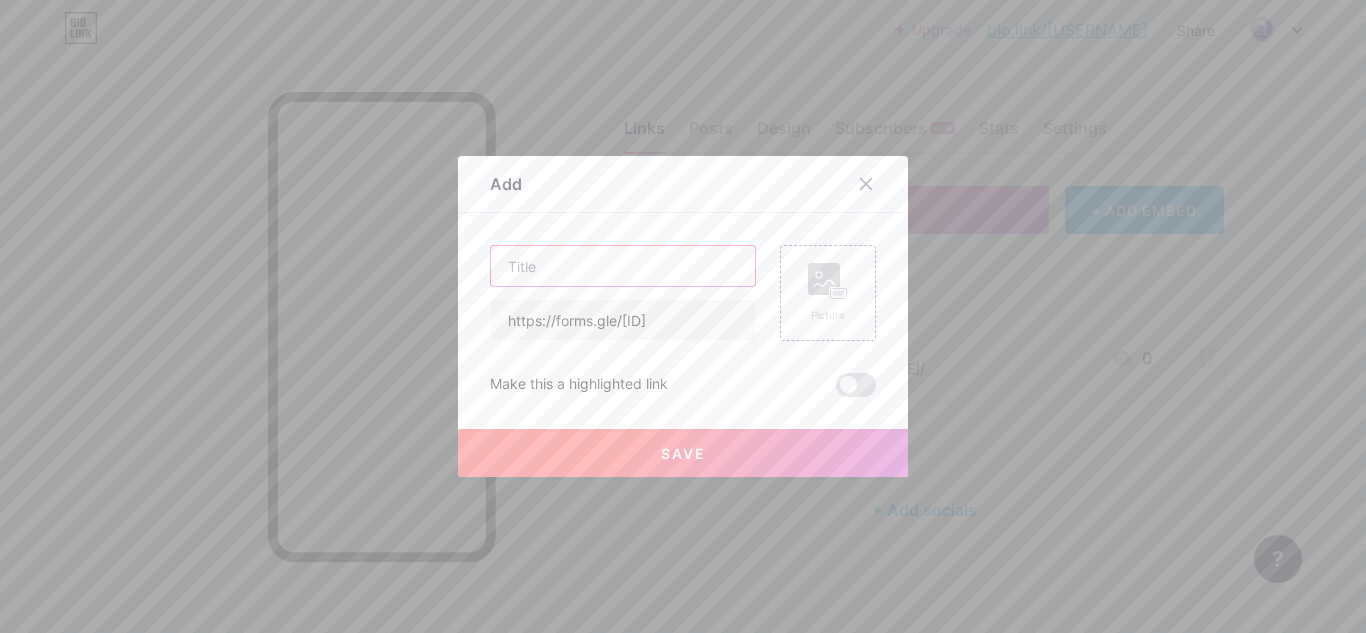 click at bounding box center (623, 266) 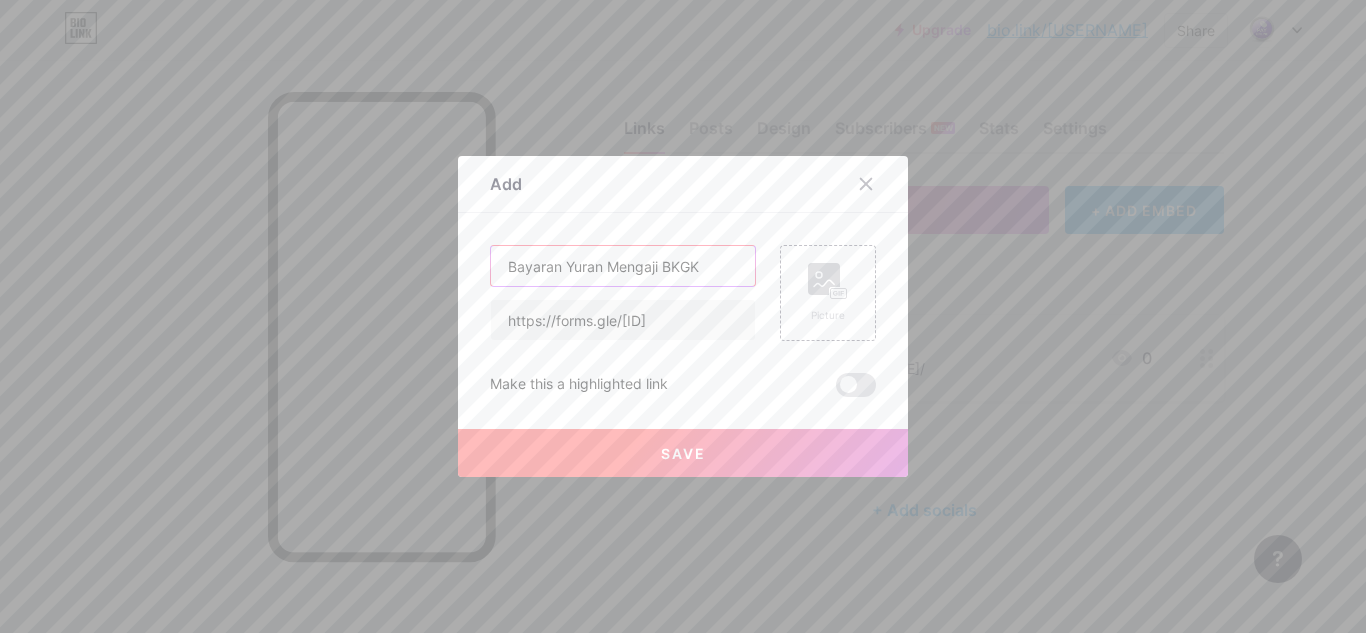type on "Bayaran Yuran Mengaji BKGK" 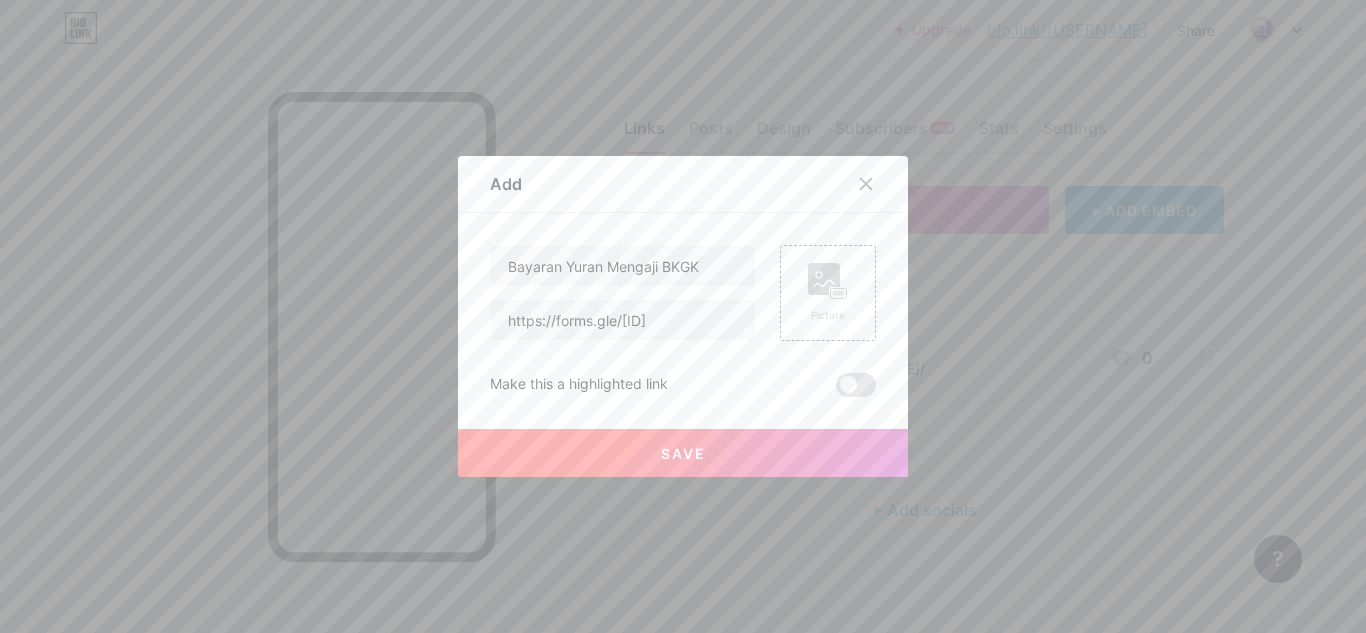 click on "Save" at bounding box center (683, 453) 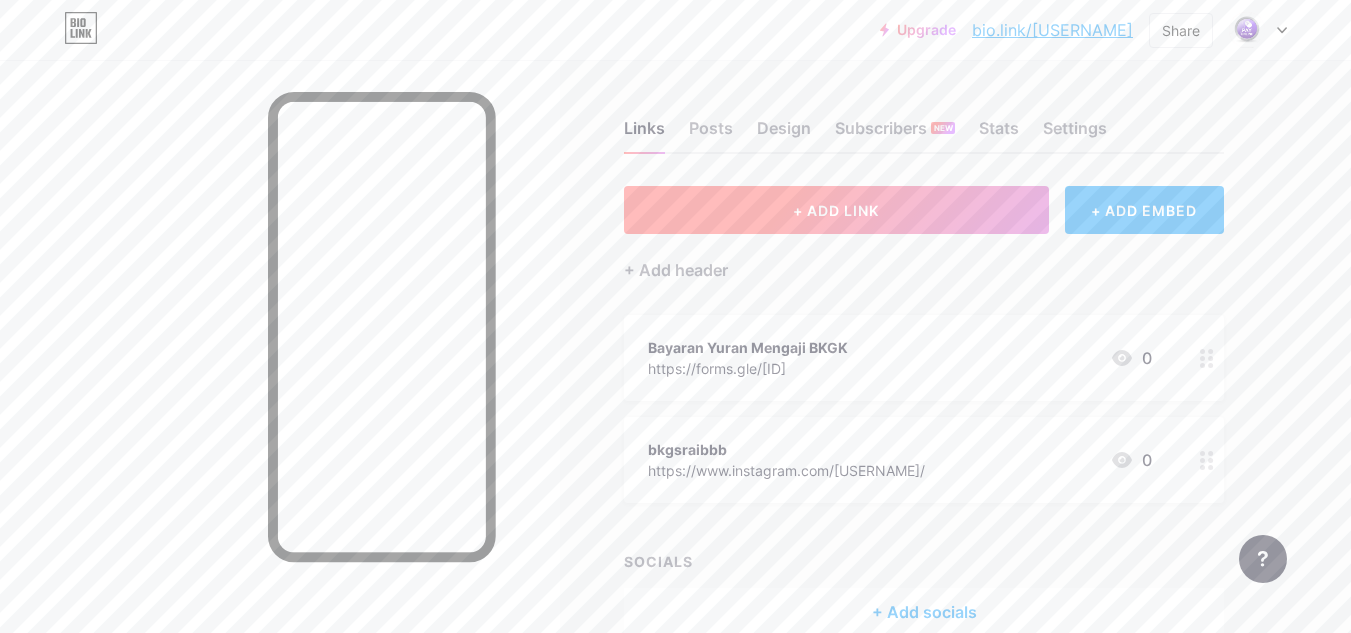 click on "+ ADD LINK" at bounding box center [836, 210] 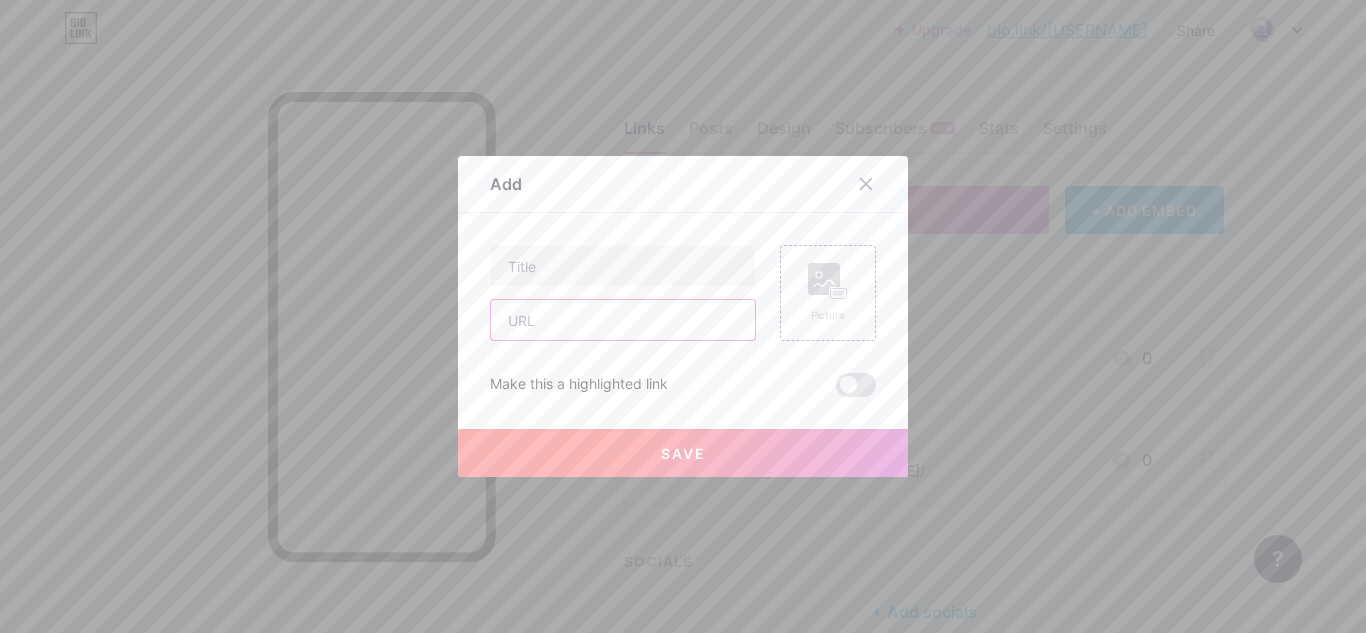click at bounding box center [623, 320] 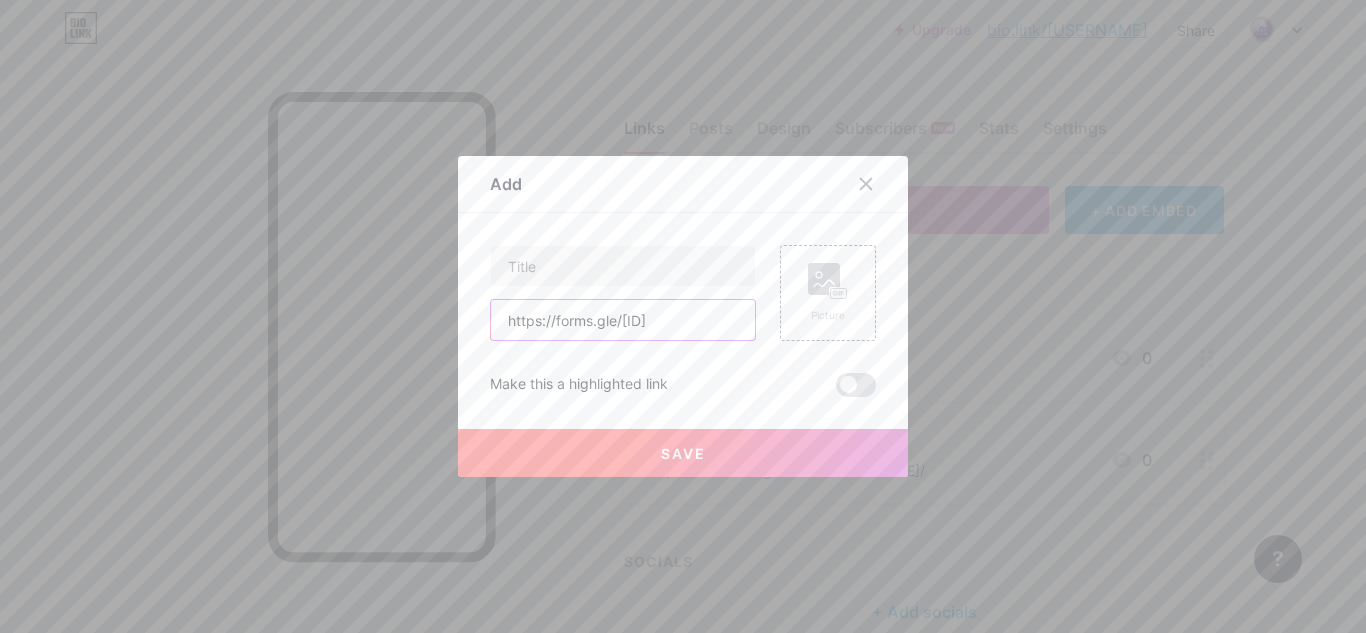 scroll, scrollTop: 0, scrollLeft: 33, axis: horizontal 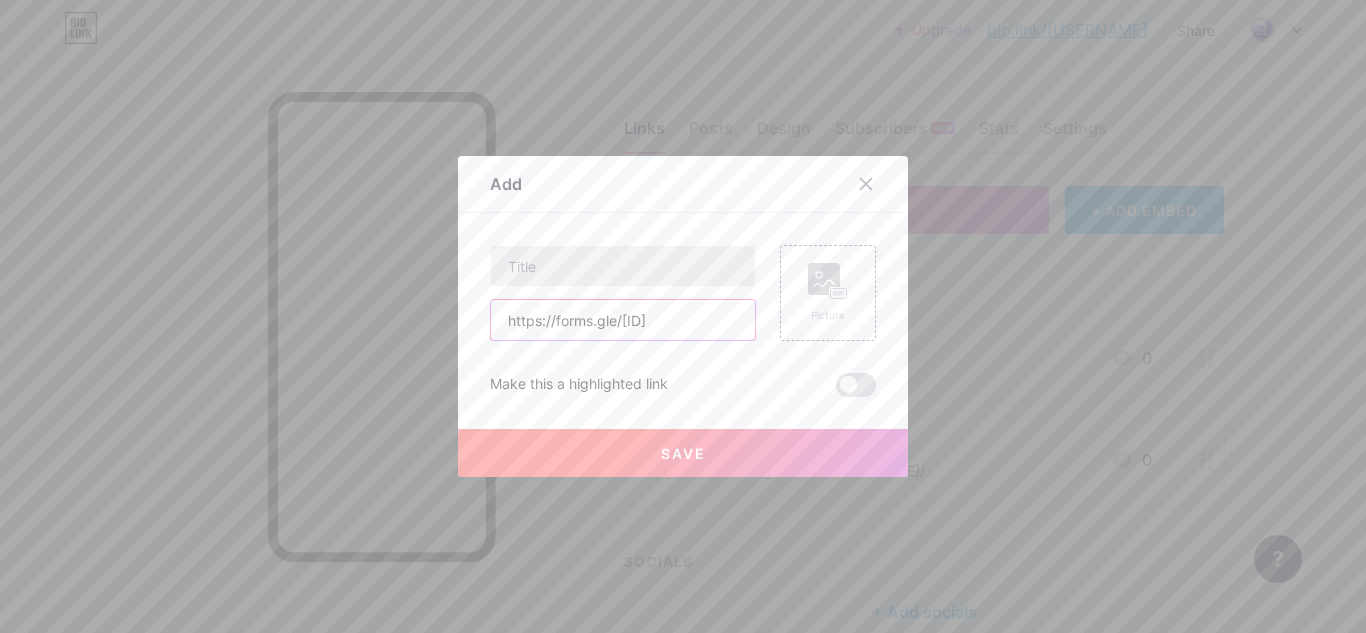 type on "https://forms.gle/8h4z9ABnoeMeJ2Vd6" 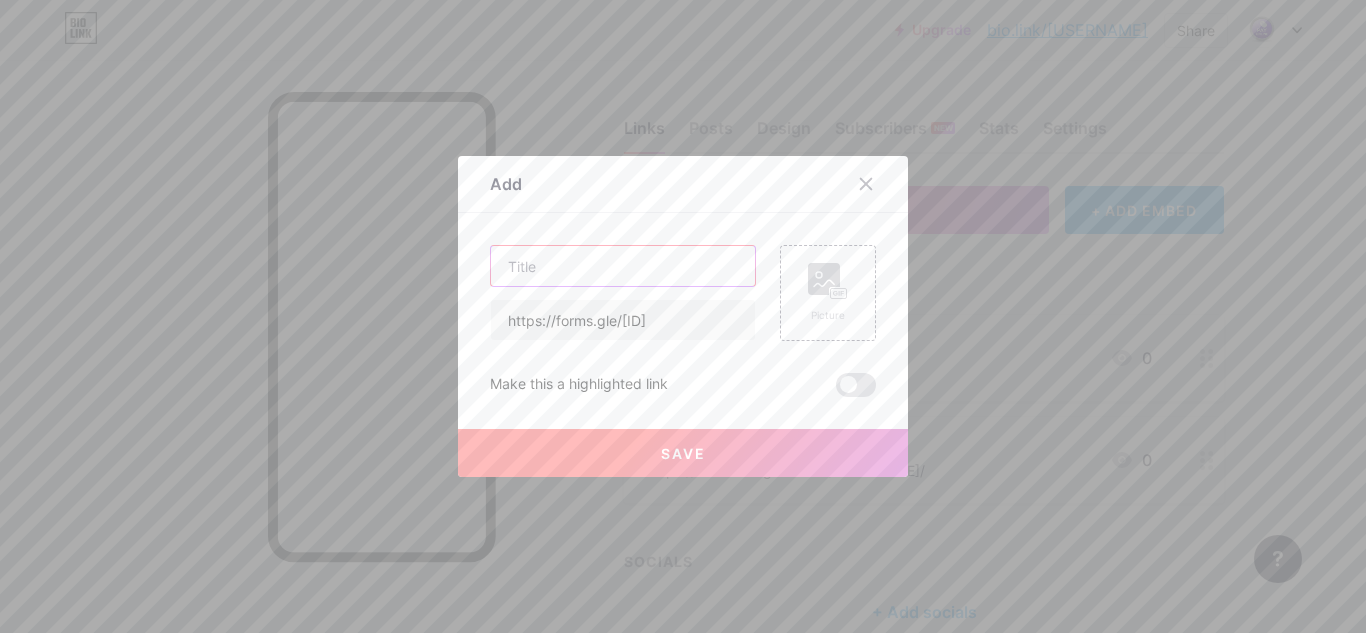 click at bounding box center [623, 266] 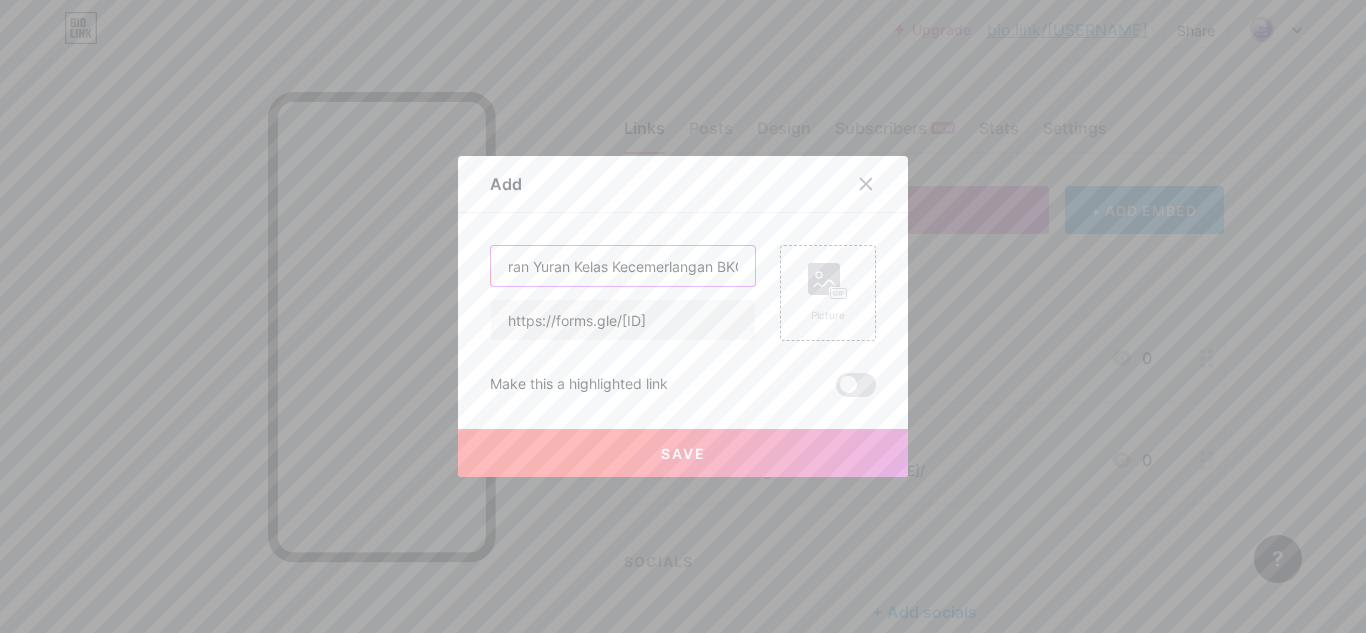 scroll, scrollTop: 0, scrollLeft: 52, axis: horizontal 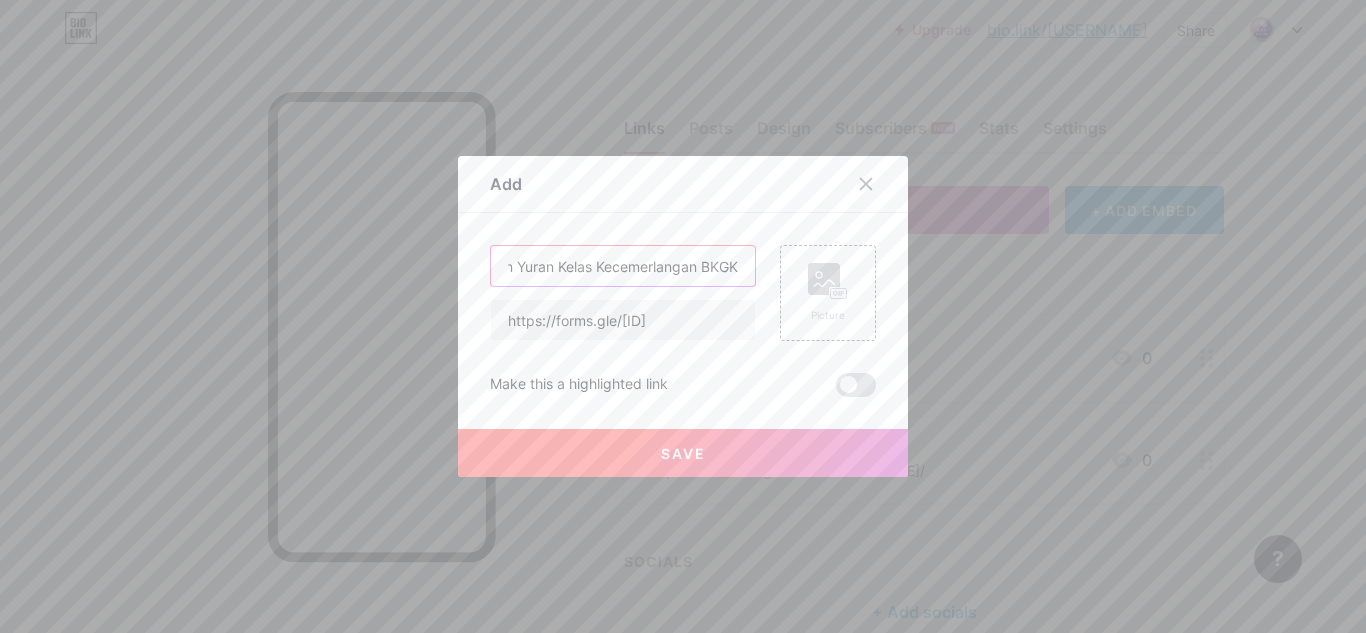 type on "Bayaran Yuran Kelas Kecemerlangan BKGK" 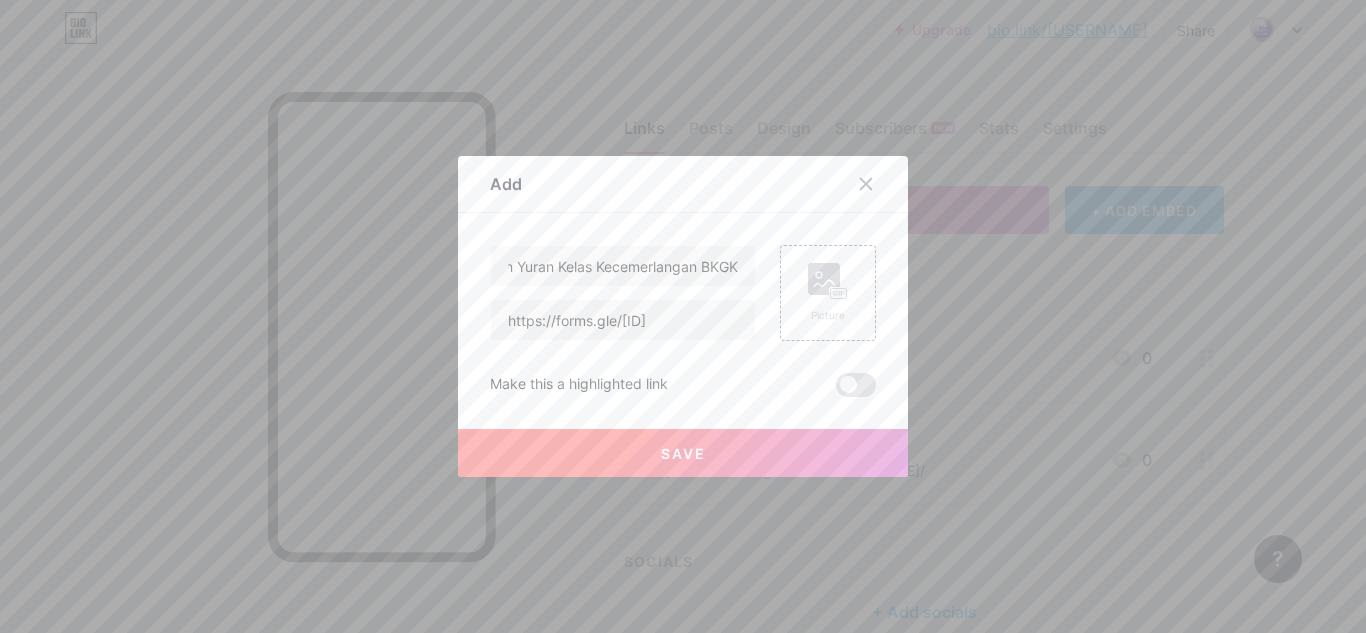 click on "Save" at bounding box center (683, 453) 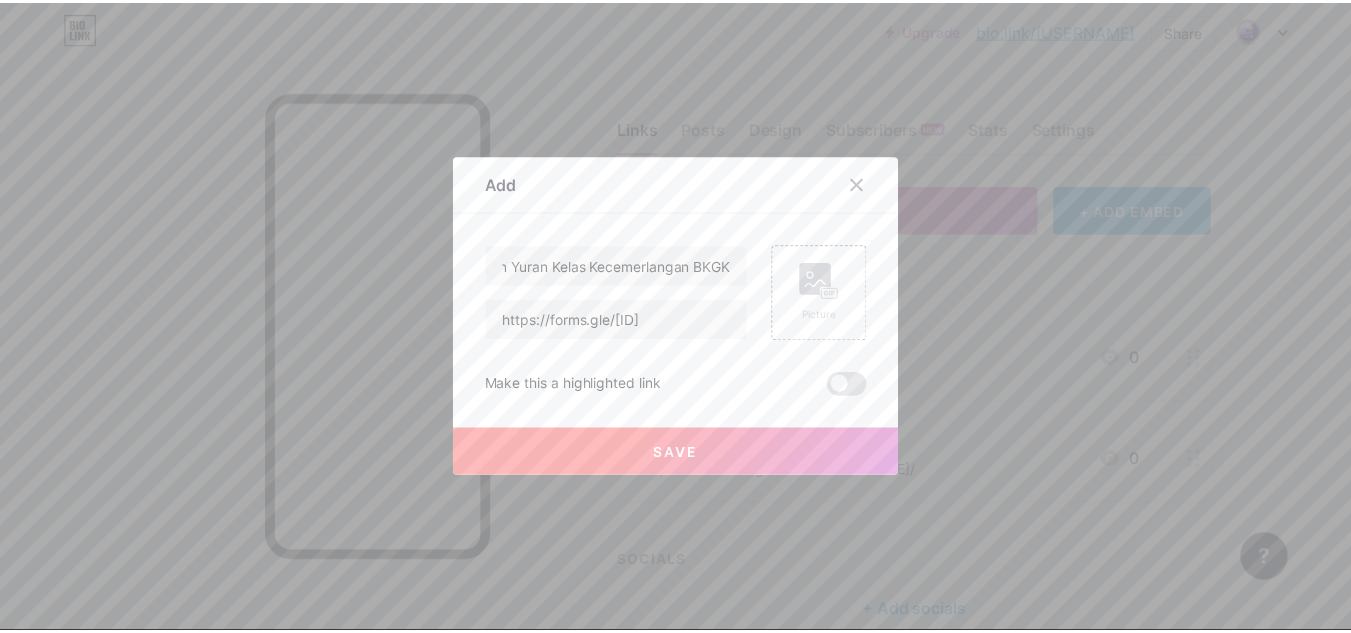 scroll, scrollTop: 0, scrollLeft: 0, axis: both 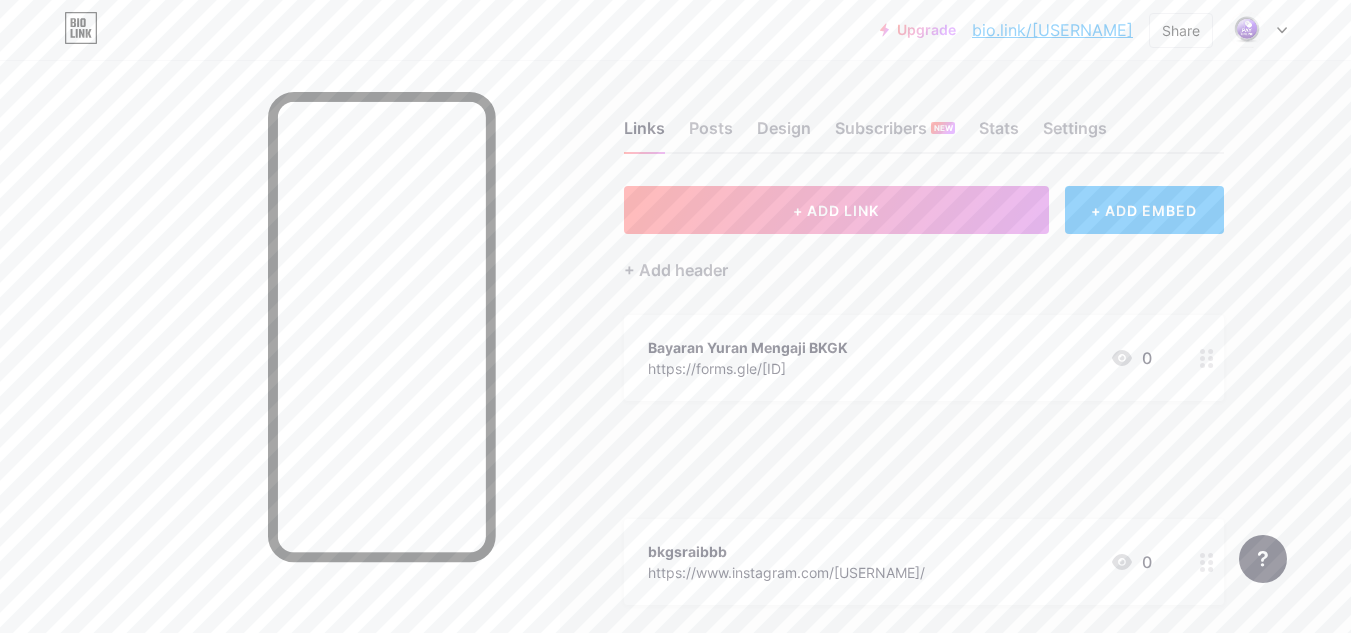 type 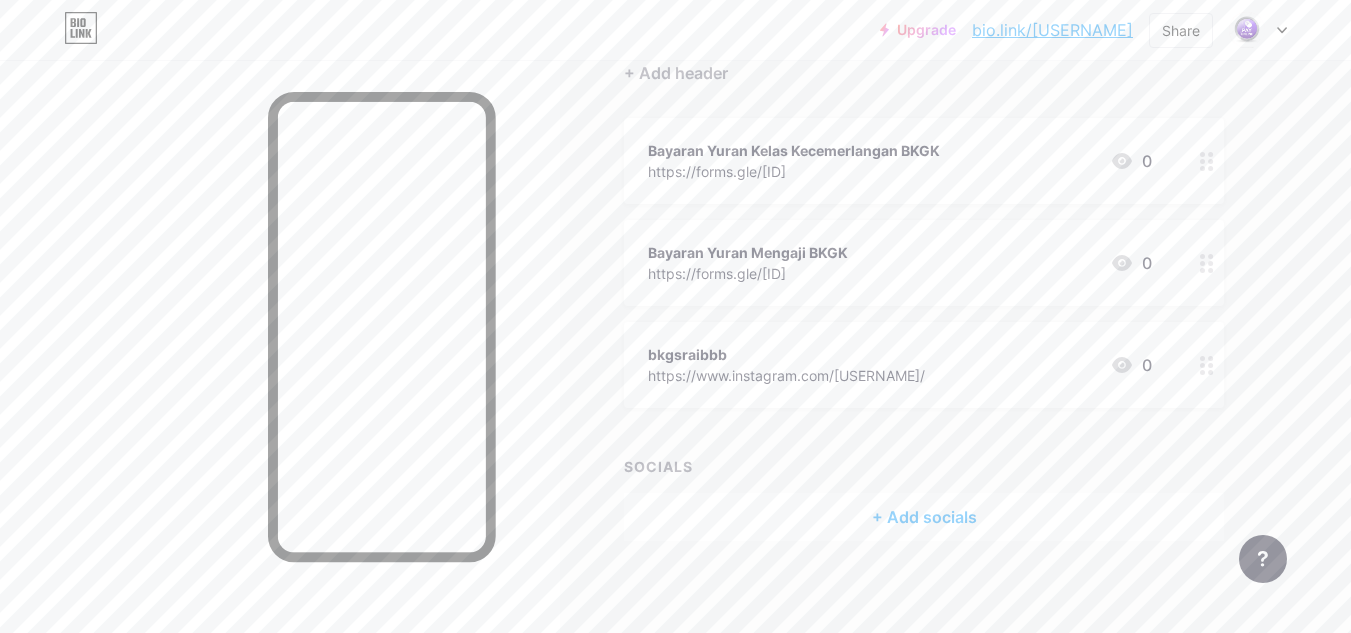 scroll, scrollTop: 204, scrollLeft: 0, axis: vertical 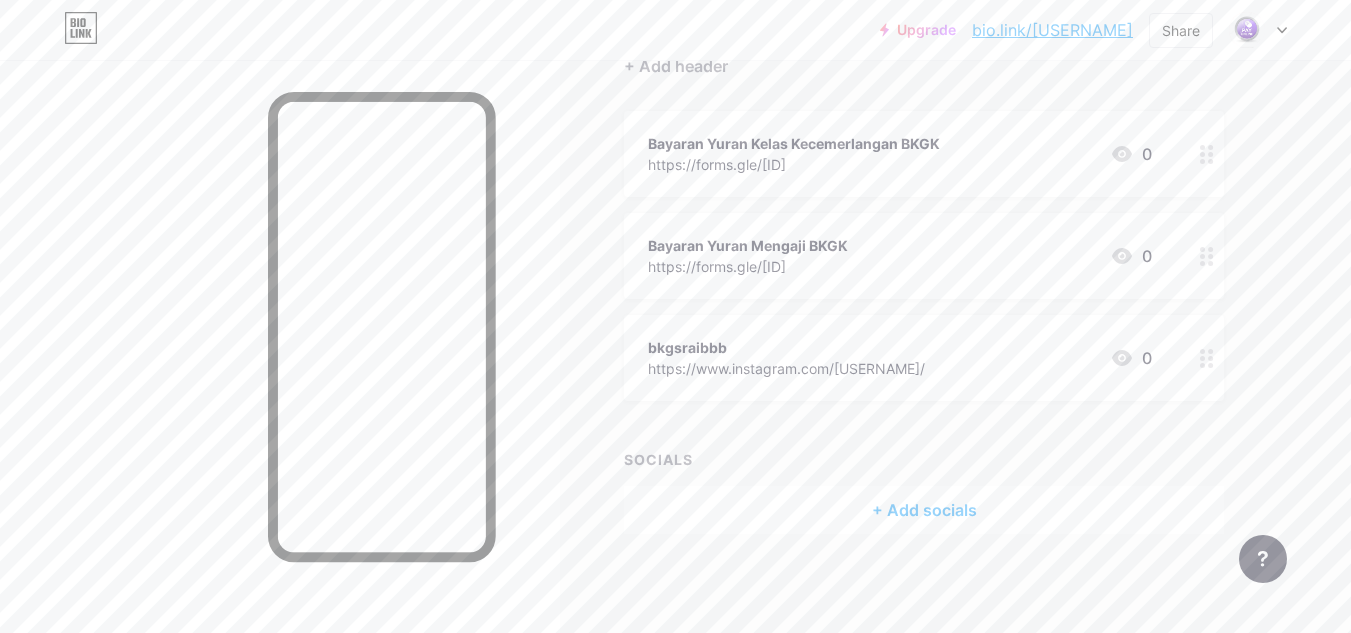 click 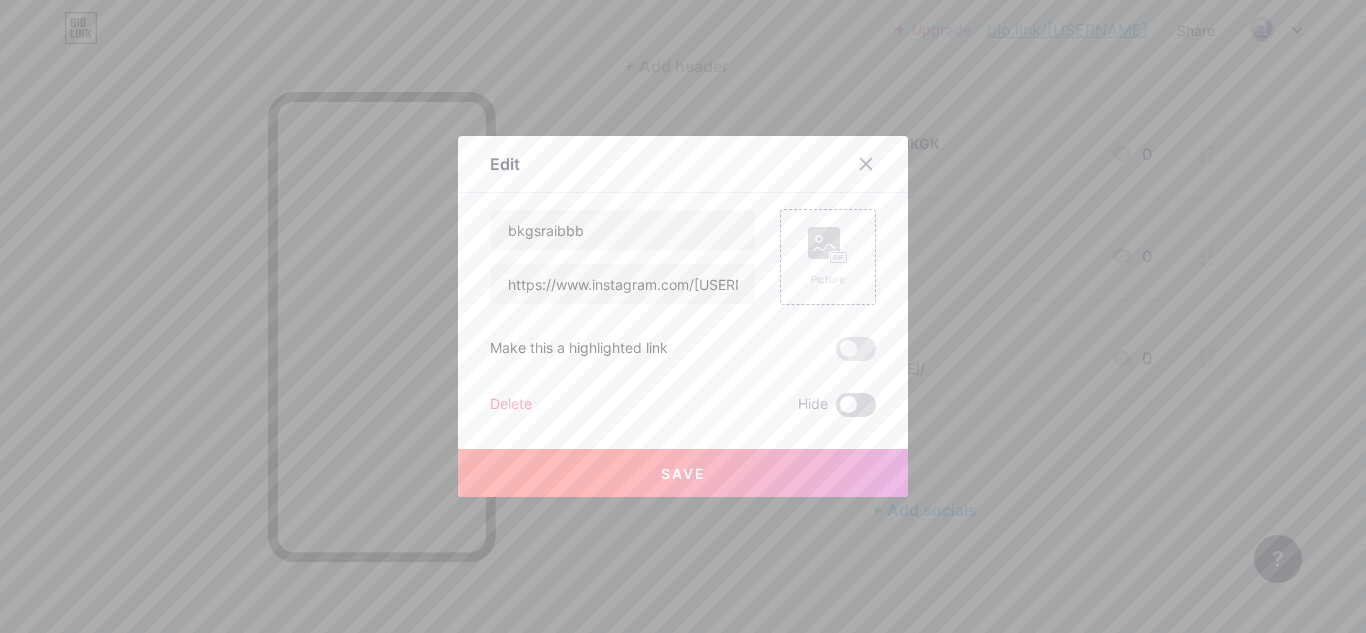 click at bounding box center [856, 405] 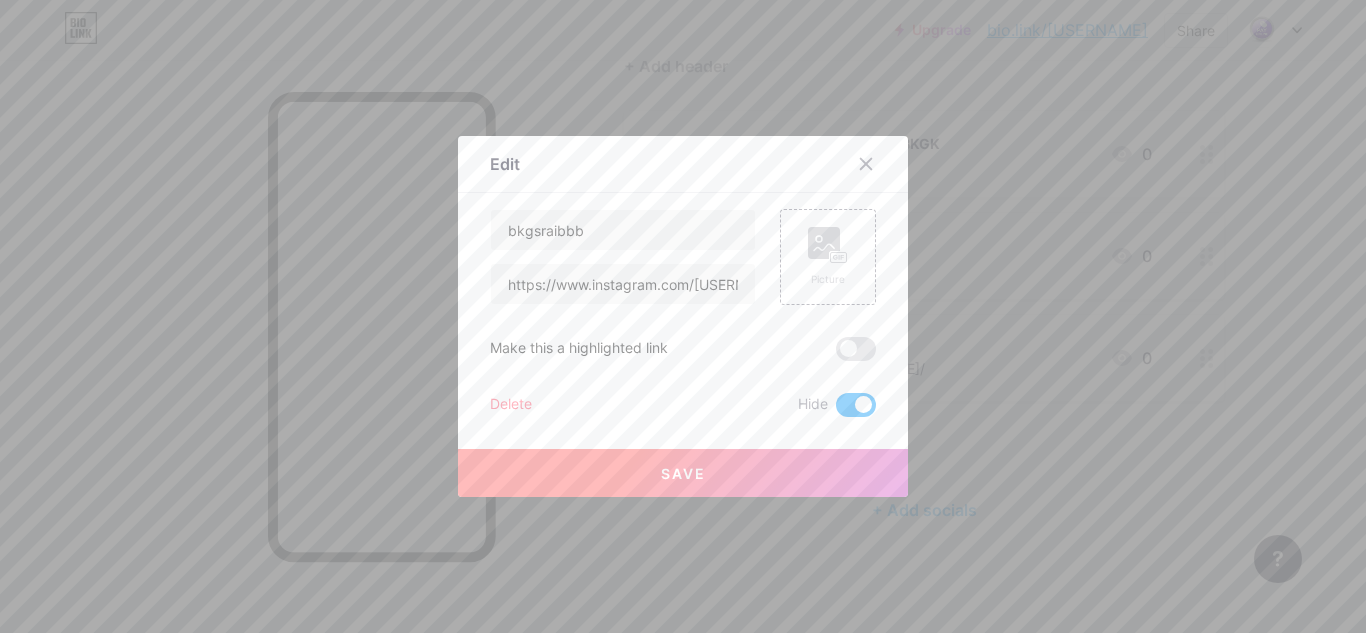 click on "Save" at bounding box center (683, 473) 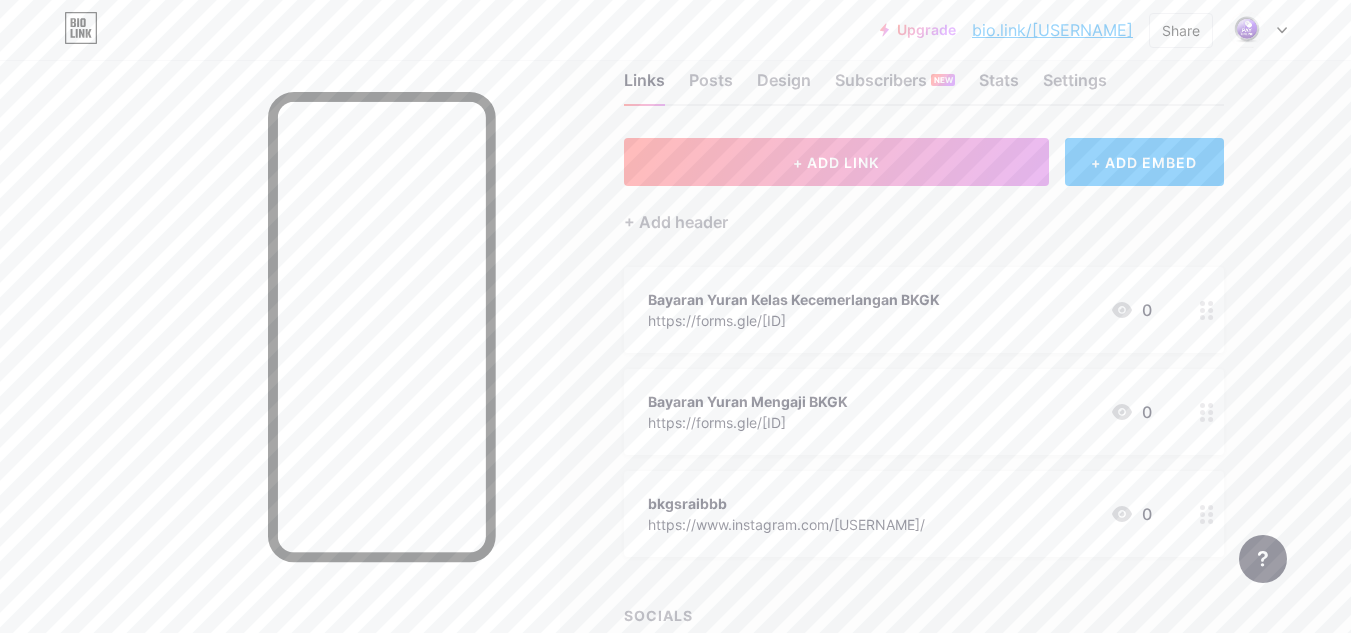 scroll, scrollTop: 0, scrollLeft: 0, axis: both 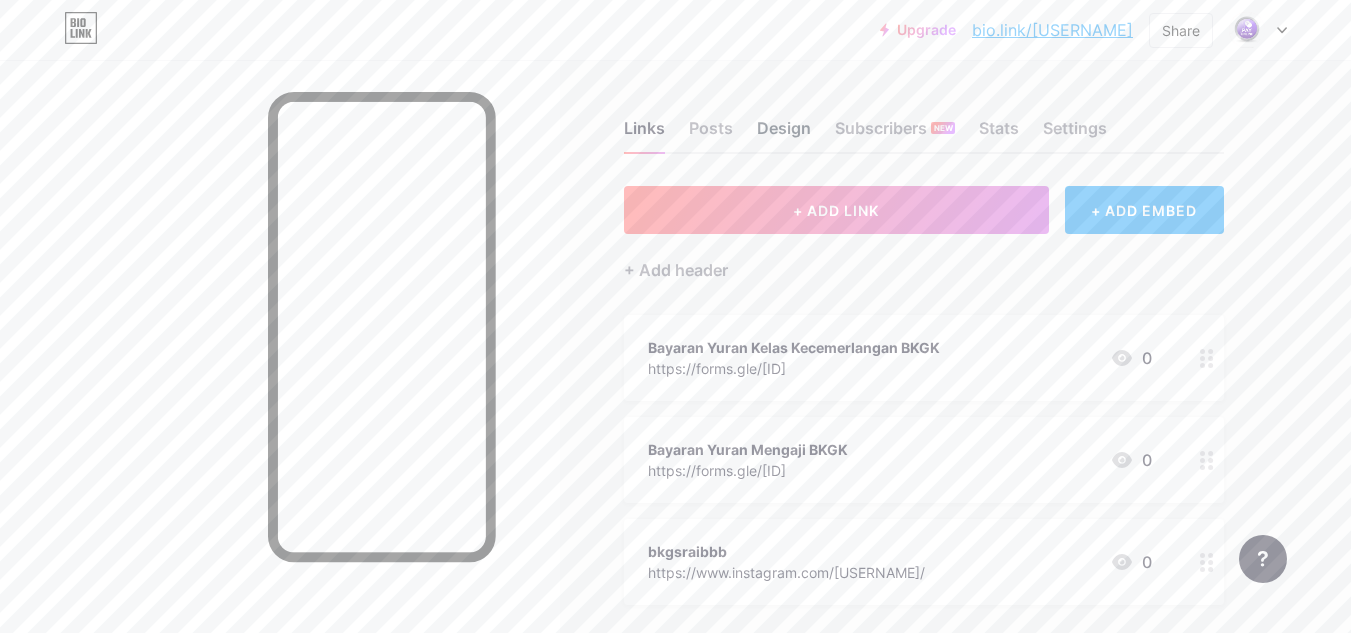 click on "Design" at bounding box center [784, 134] 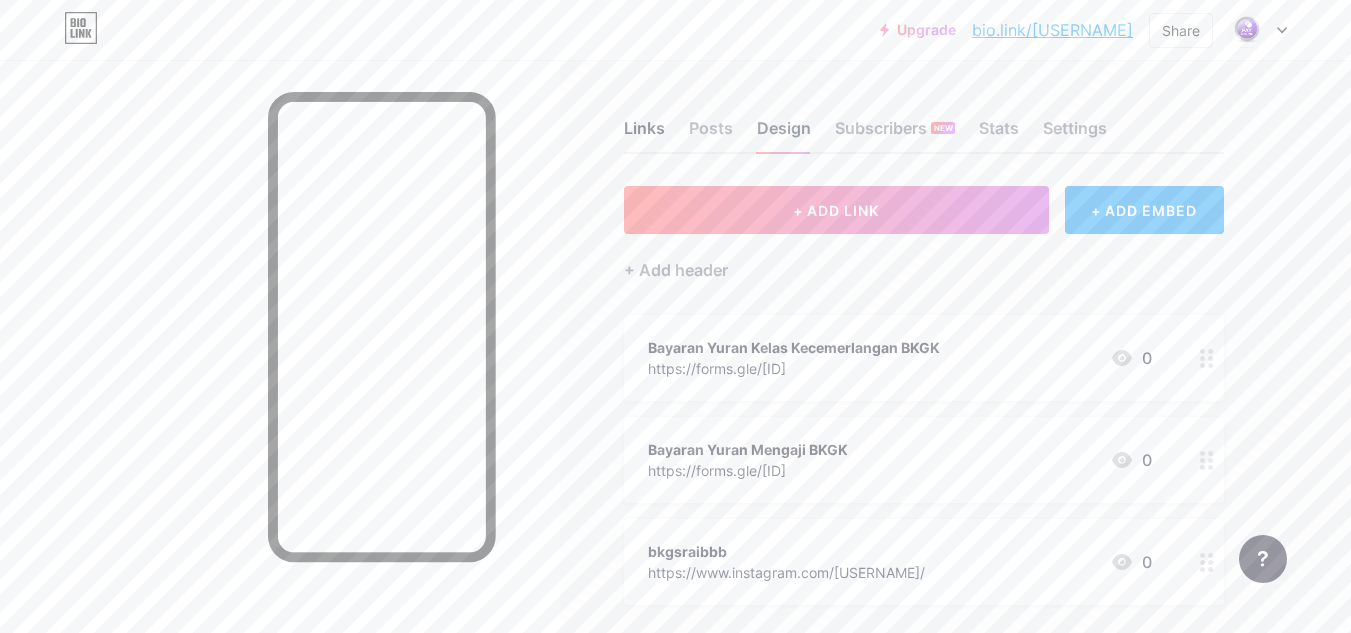 click on "Design" at bounding box center [784, 134] 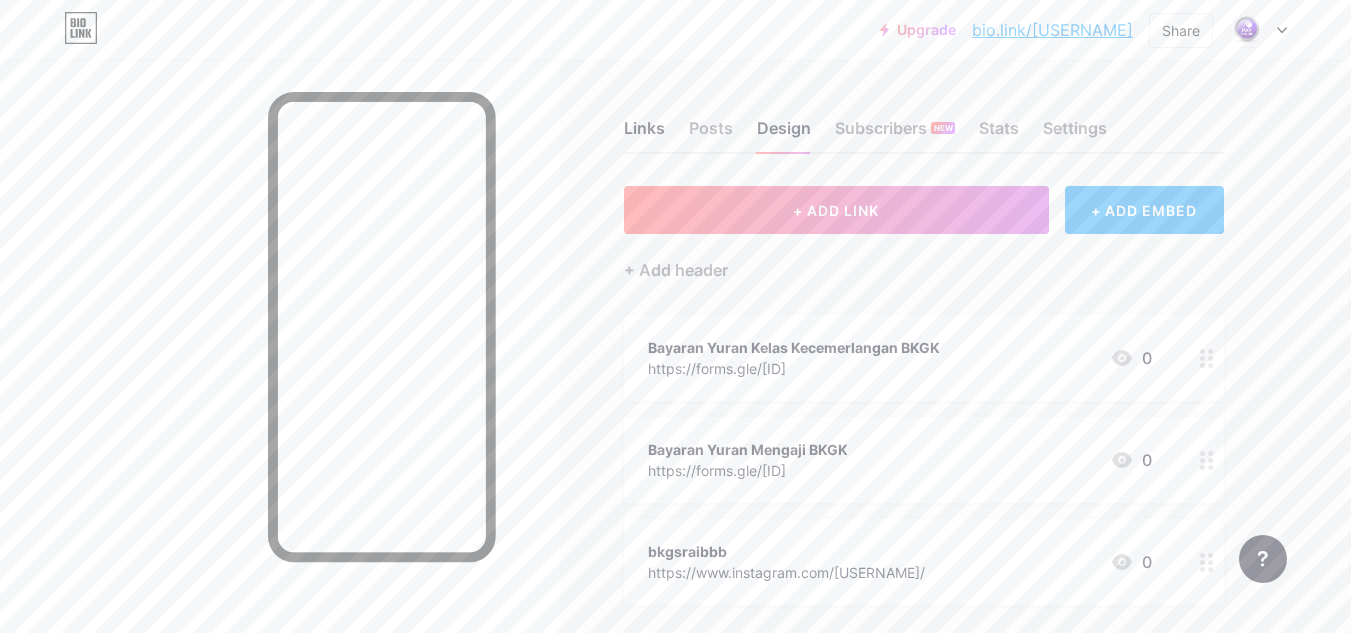 click on "+ ADD EMBED" at bounding box center (1144, 210) 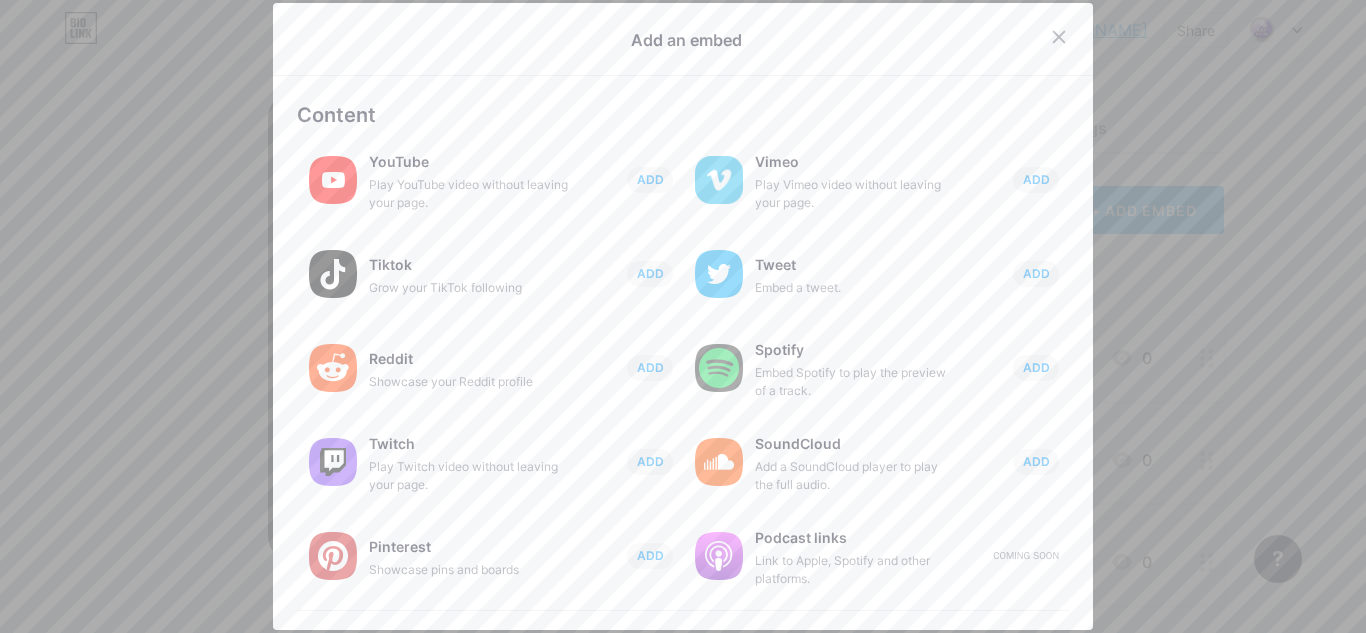 click 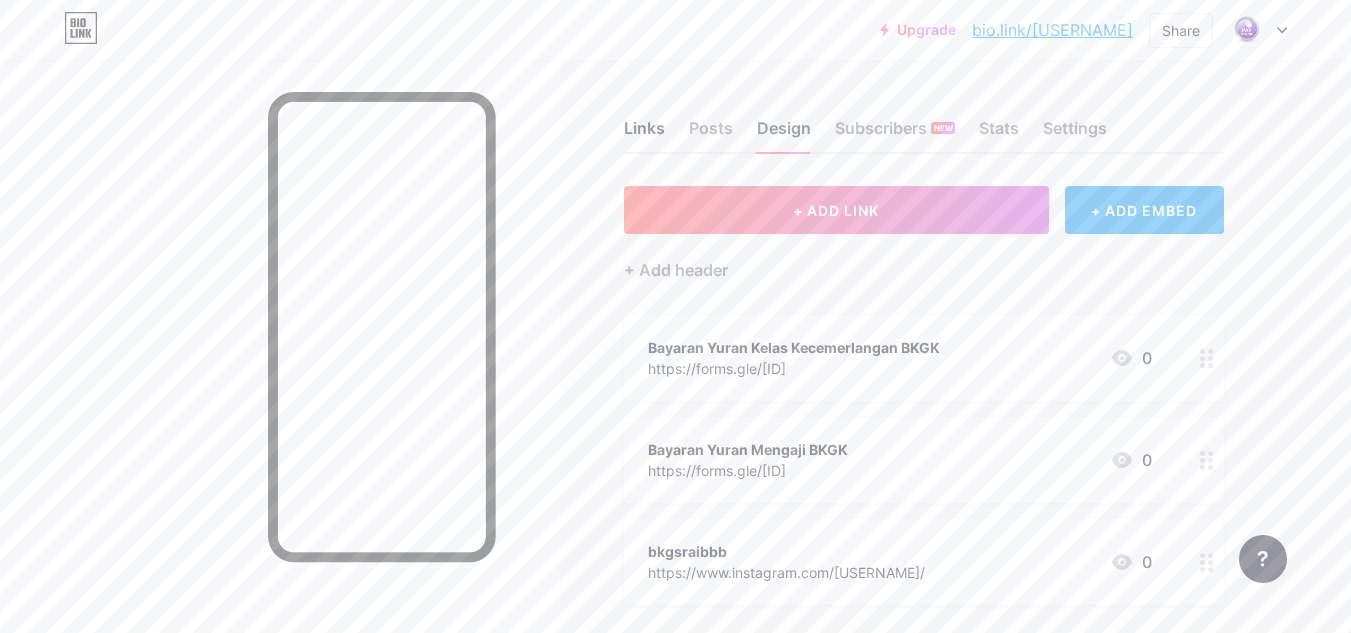 click on "Design" at bounding box center [784, 134] 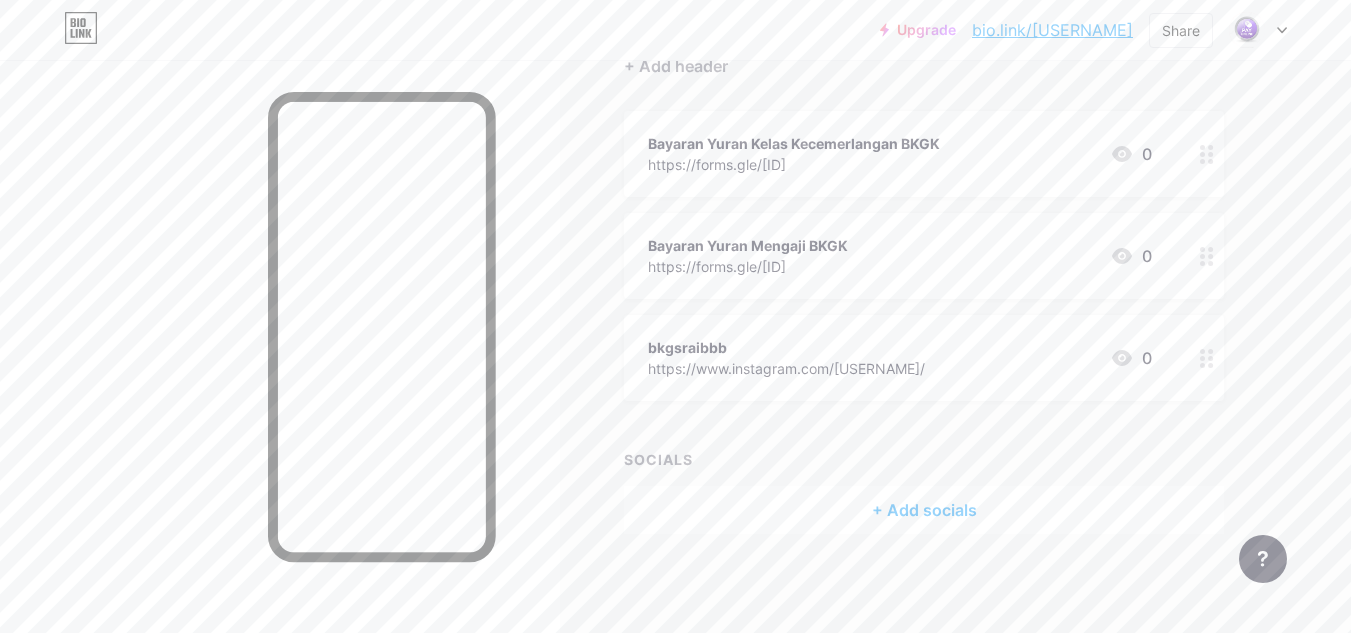 scroll, scrollTop: 0, scrollLeft: 0, axis: both 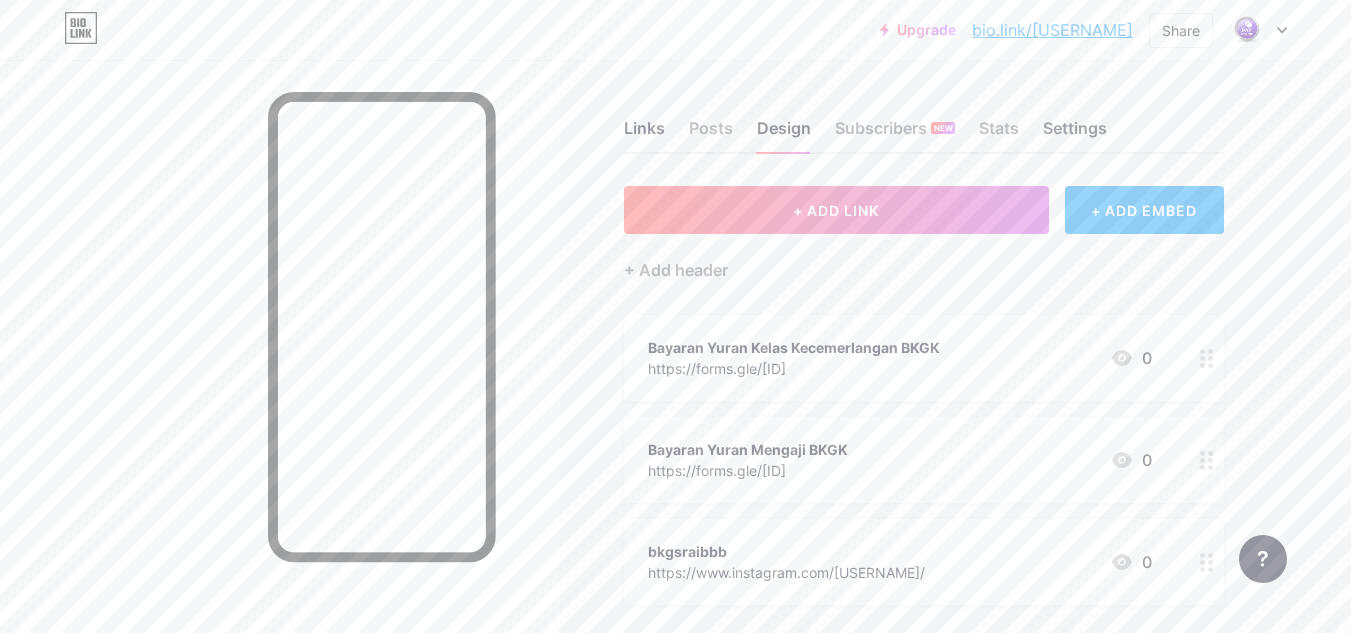 click on "Settings" at bounding box center [1075, 134] 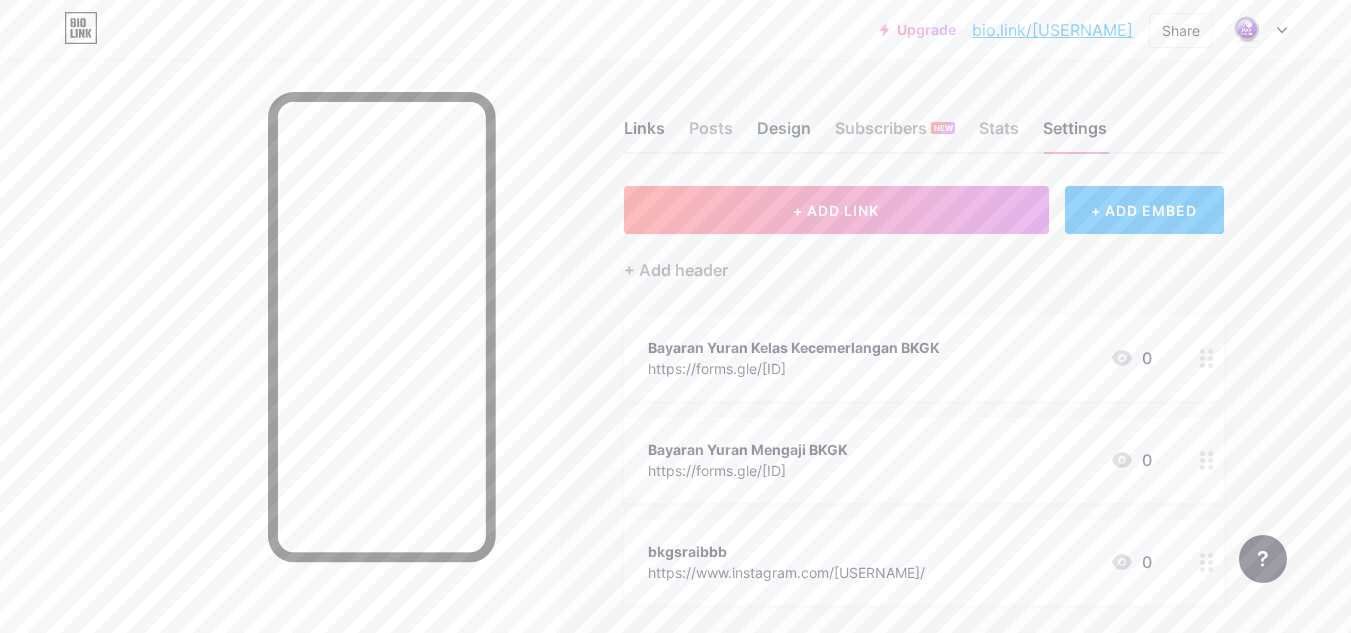 click on "Design" at bounding box center (784, 134) 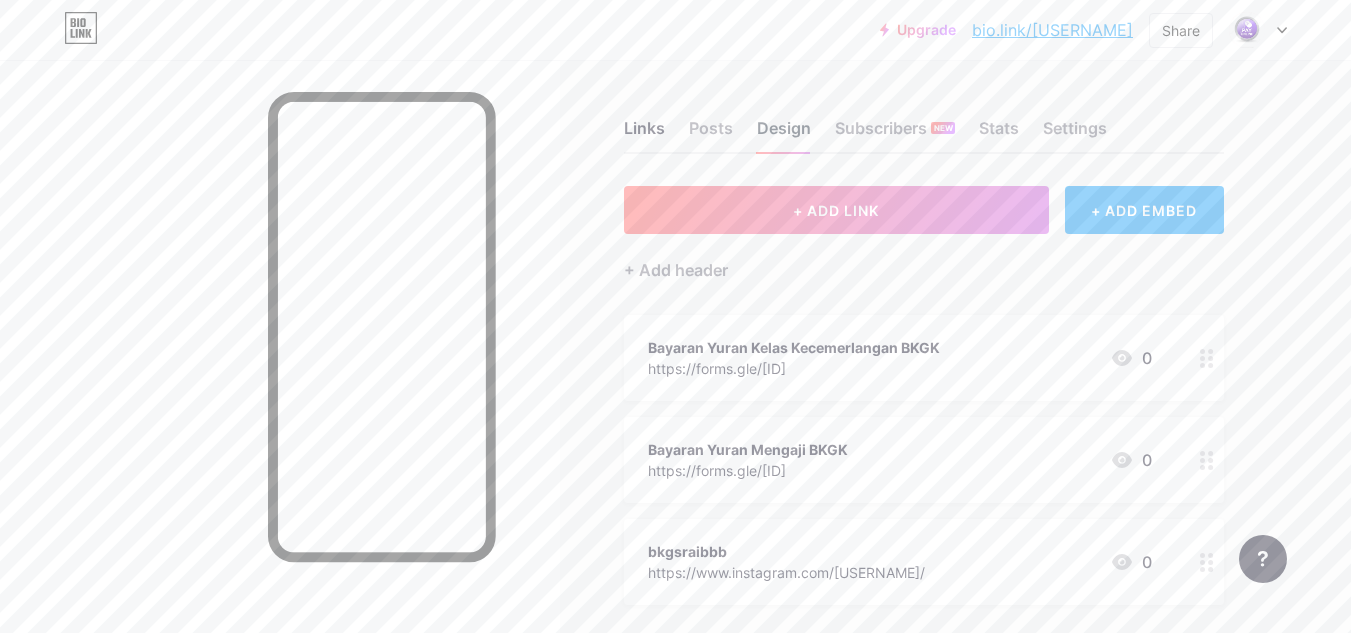 click on "Design" at bounding box center [784, 134] 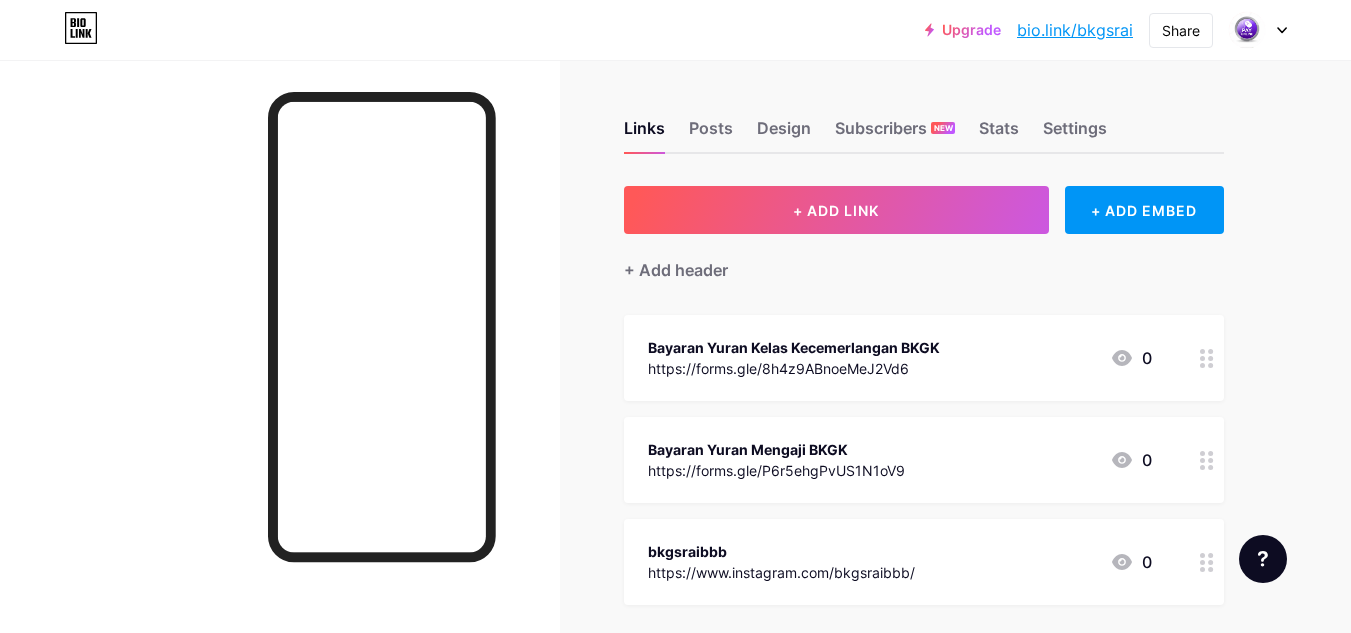 scroll, scrollTop: 0, scrollLeft: 0, axis: both 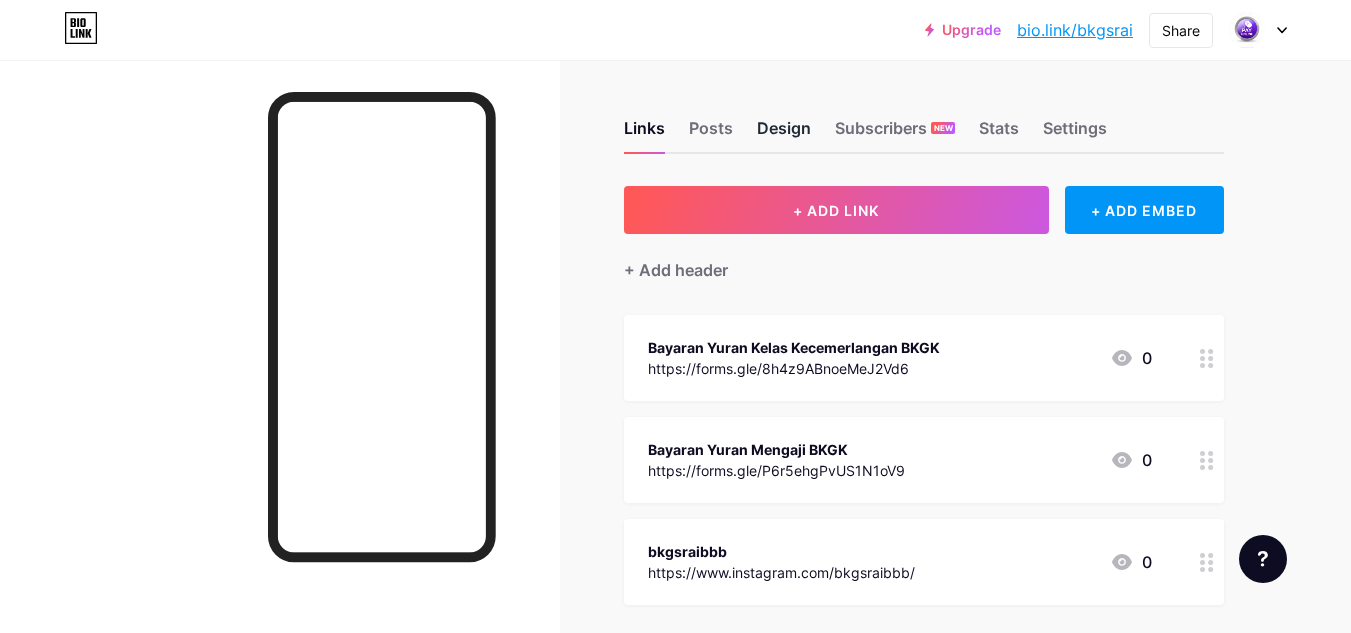 click on "Design" at bounding box center (784, 134) 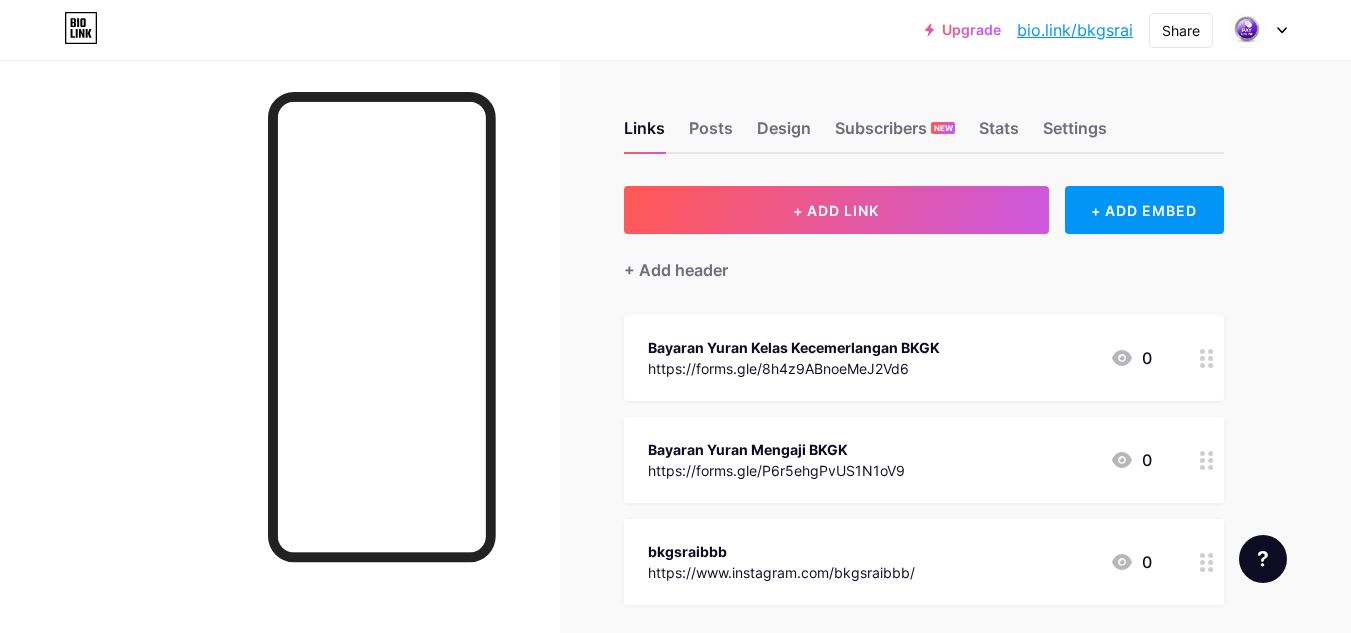 scroll, scrollTop: 0, scrollLeft: 0, axis: both 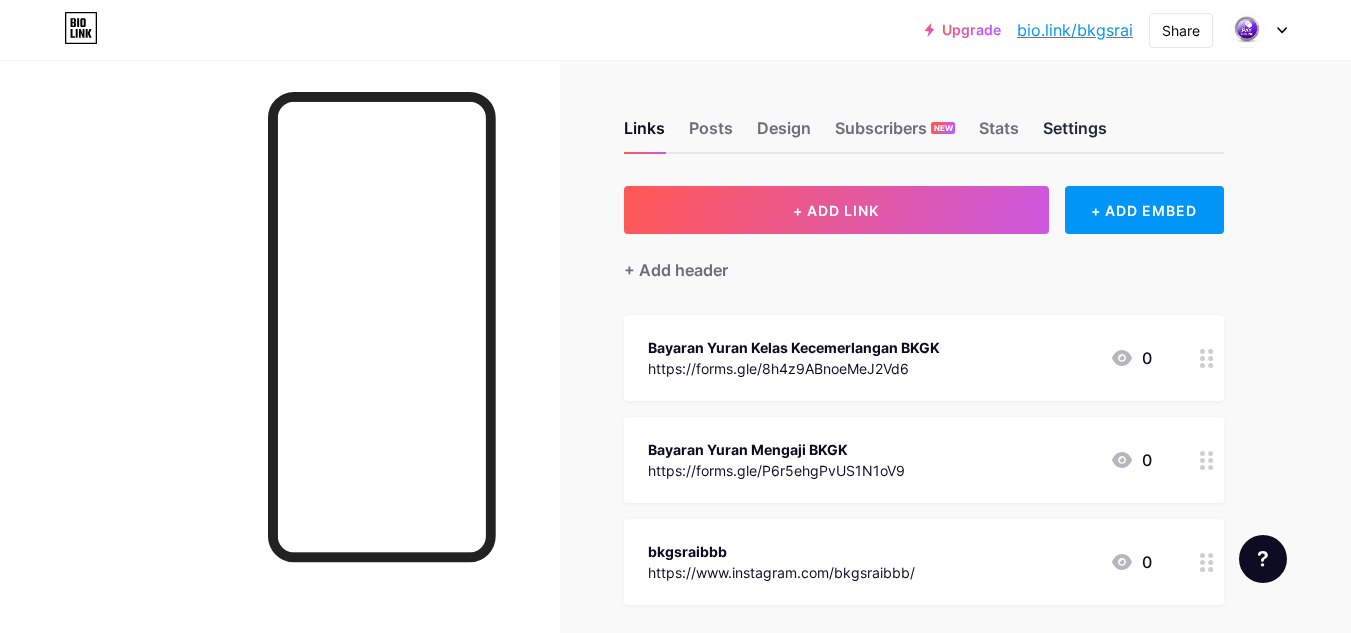 click on "Settings" at bounding box center [1075, 134] 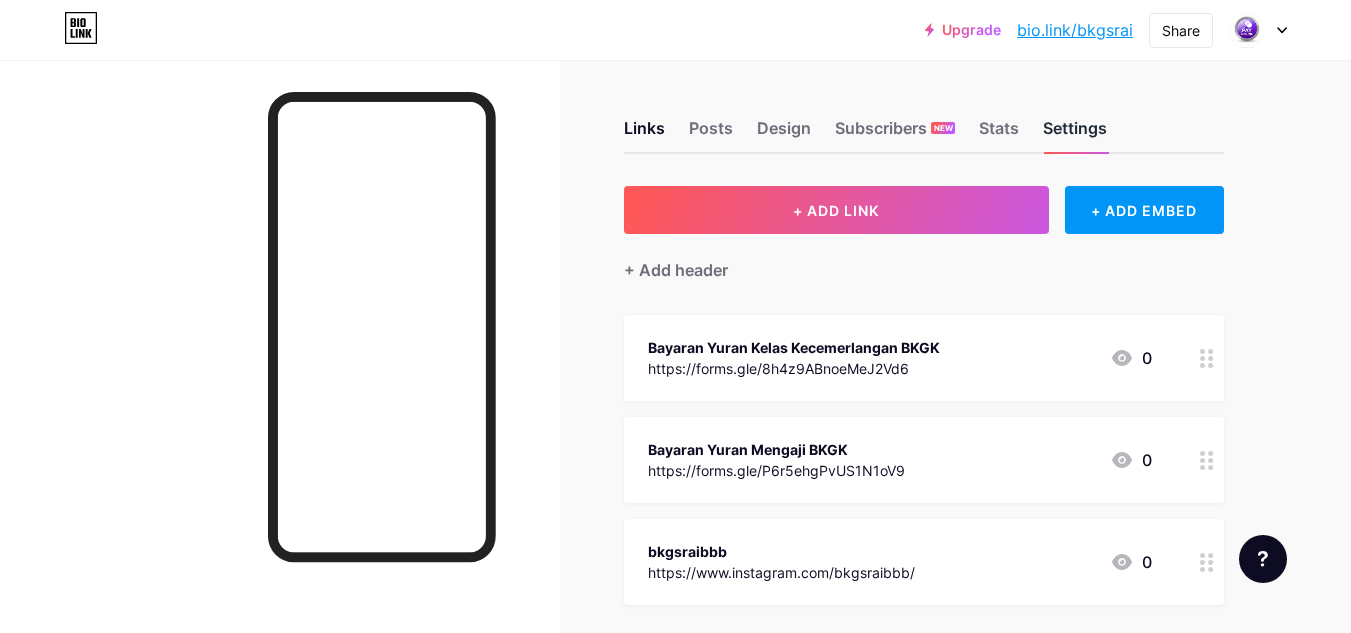 click on "Settings" at bounding box center (1075, 134) 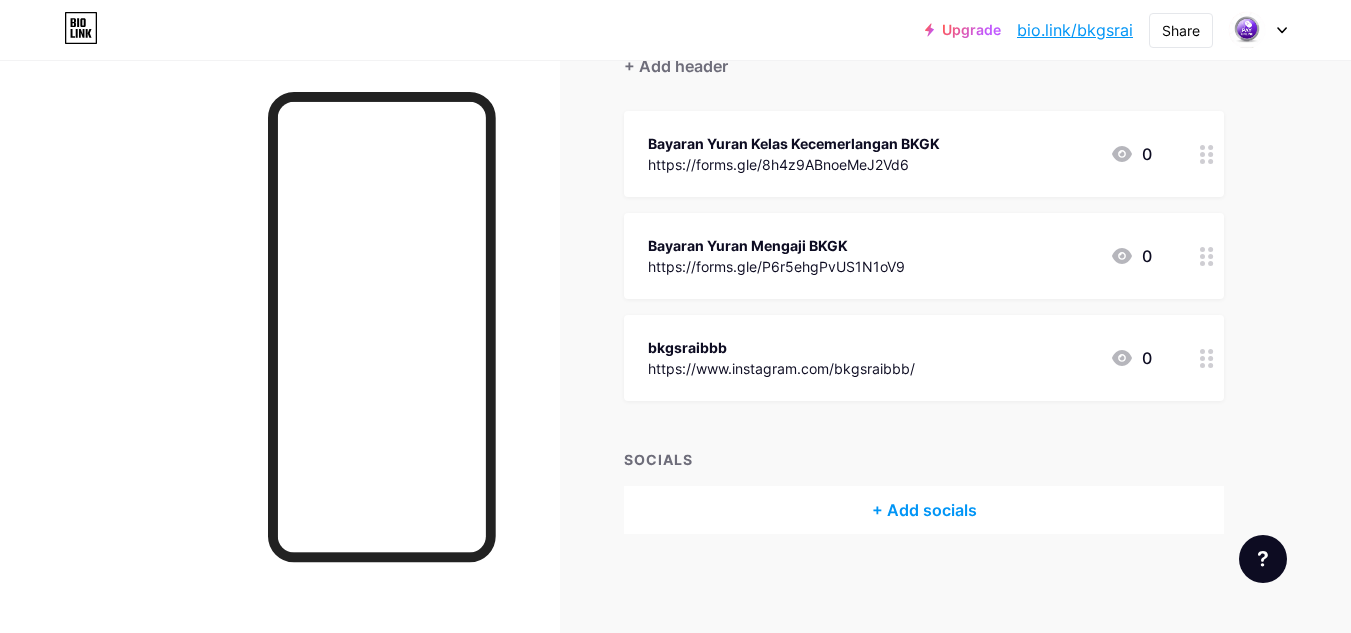 scroll, scrollTop: 0, scrollLeft: 0, axis: both 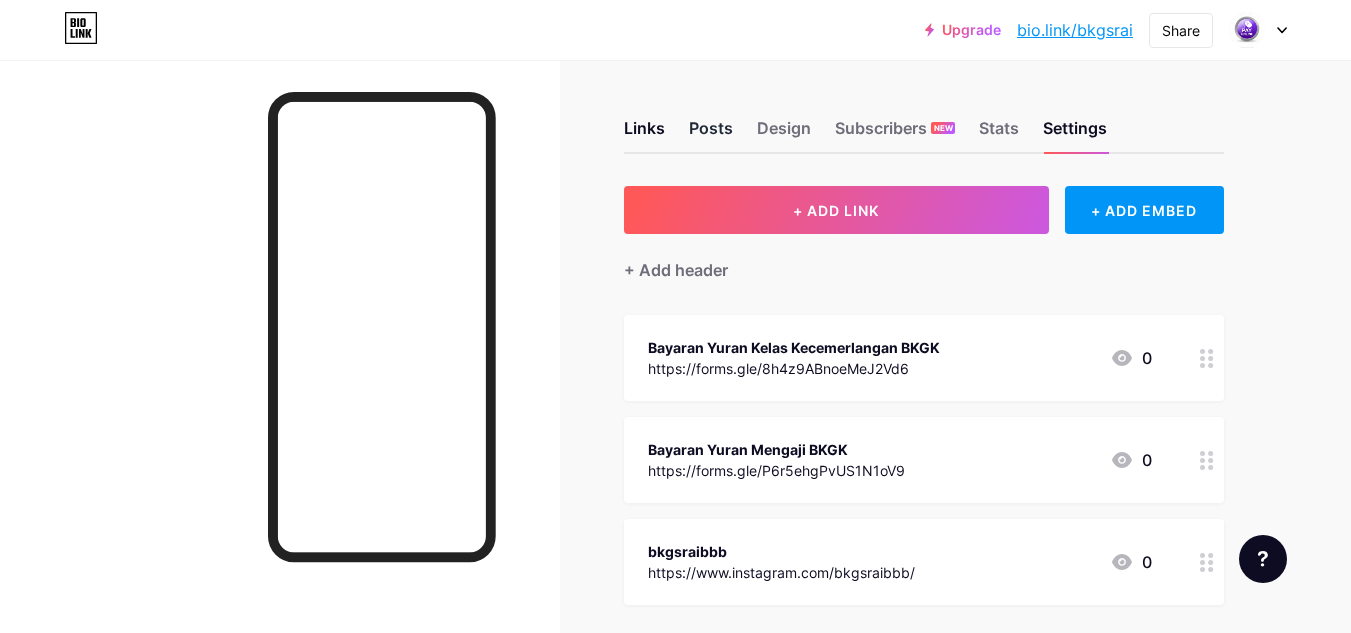 click on "Posts" at bounding box center (711, 134) 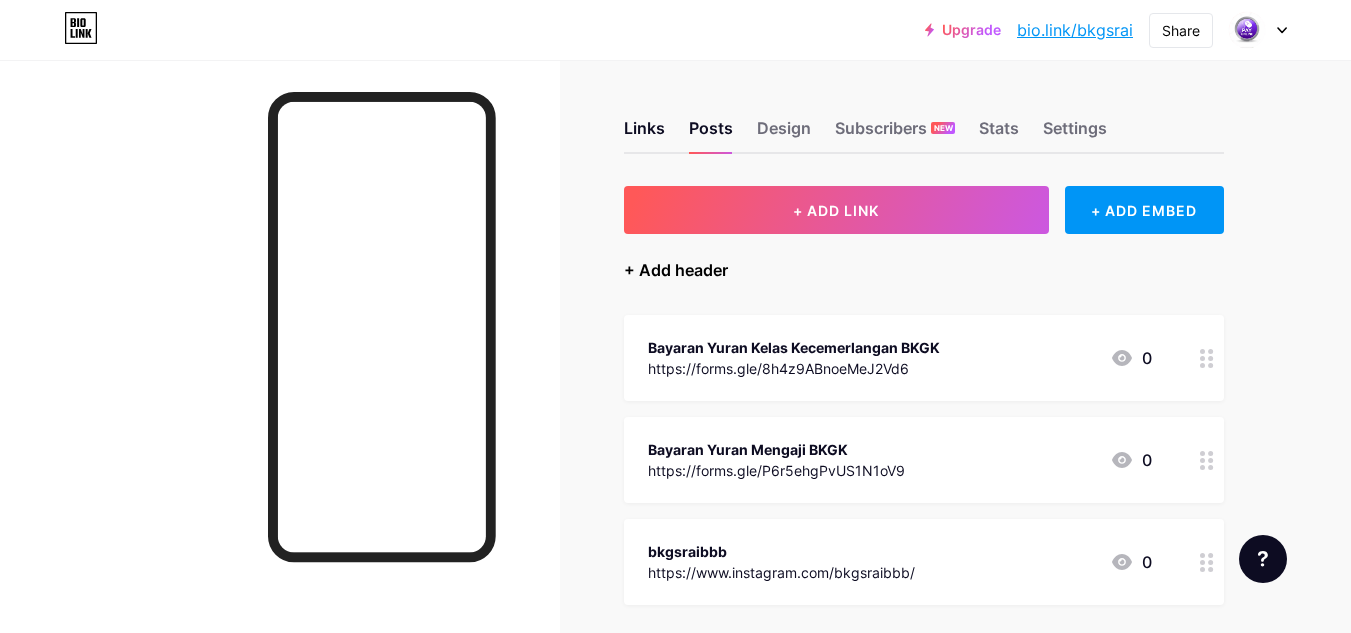 click on "+ Add header" at bounding box center (676, 270) 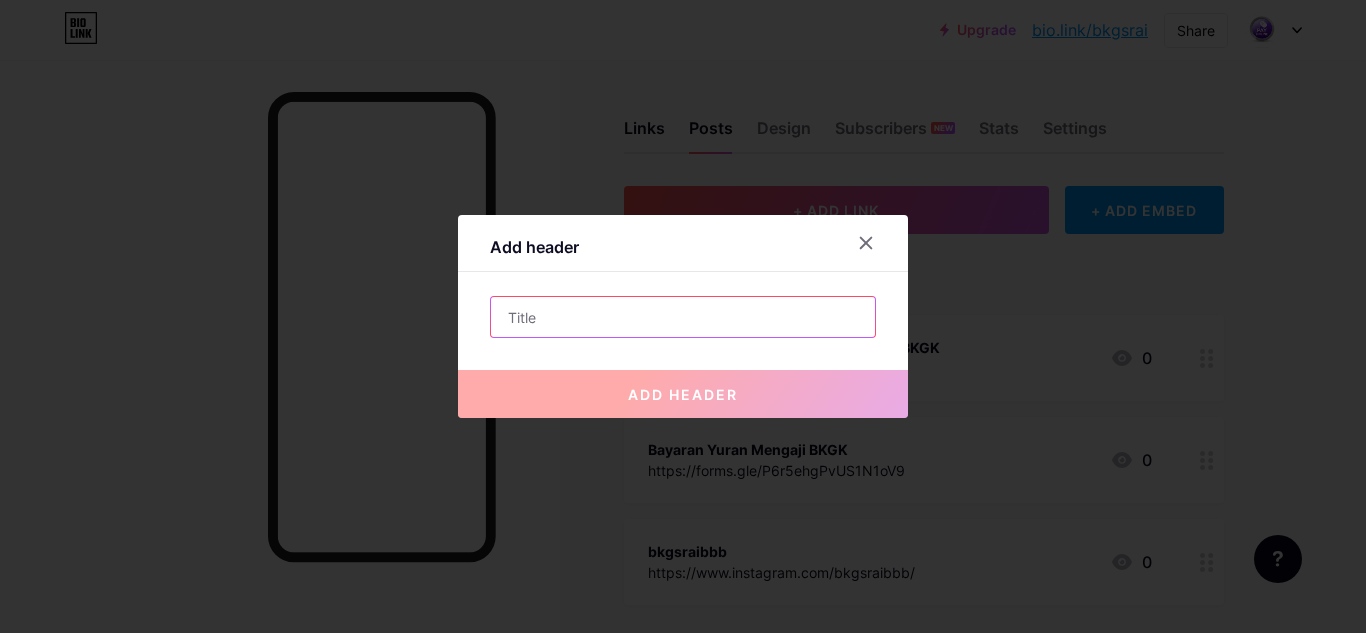 click at bounding box center (683, 317) 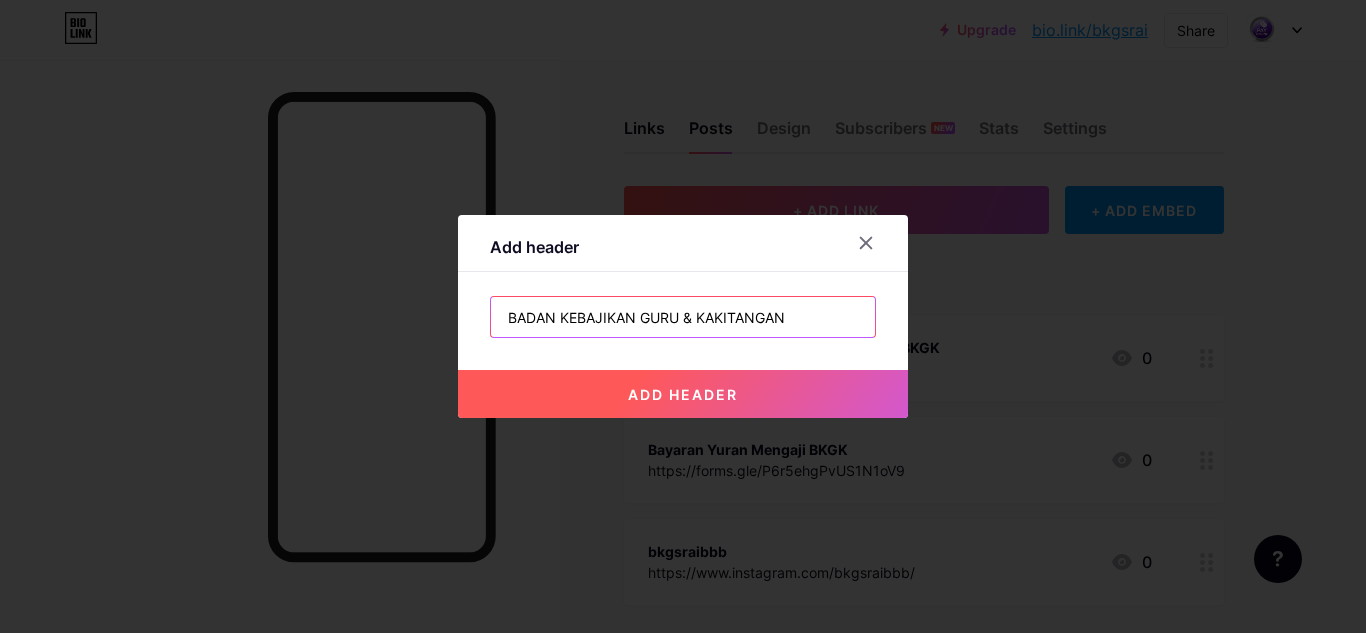 type on "BADAN KEBAJIKAN GURU & KAKITANGAN" 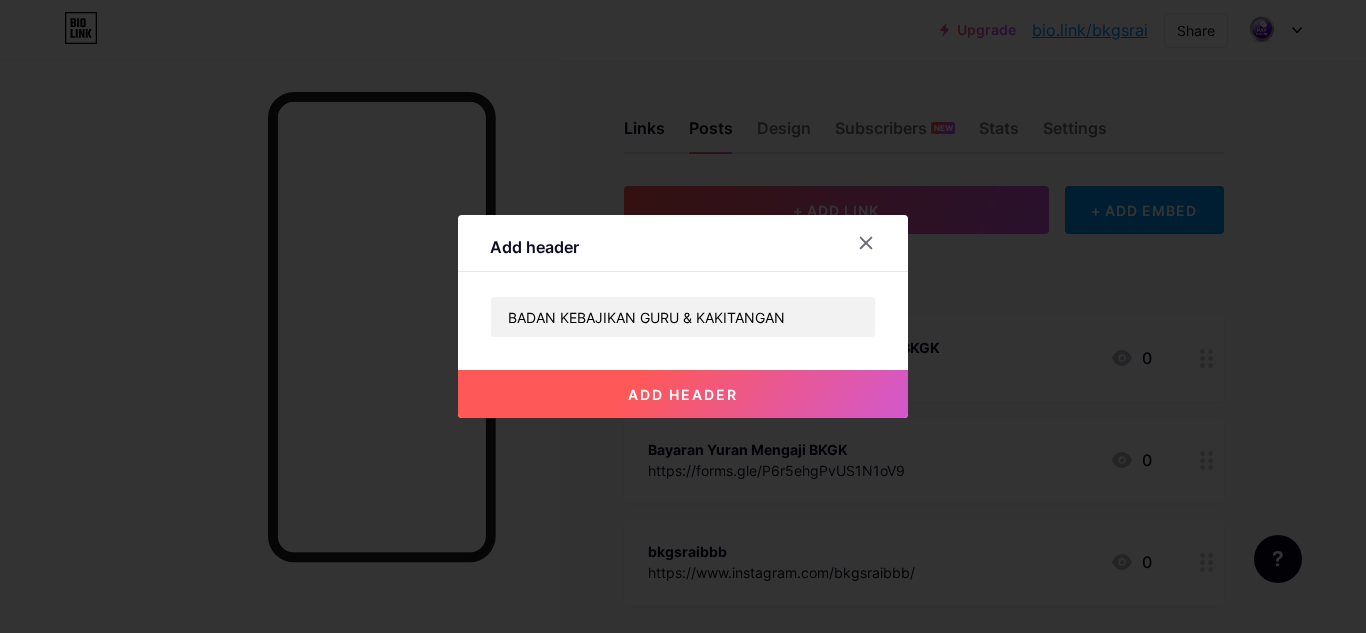click on "add header" at bounding box center (683, 394) 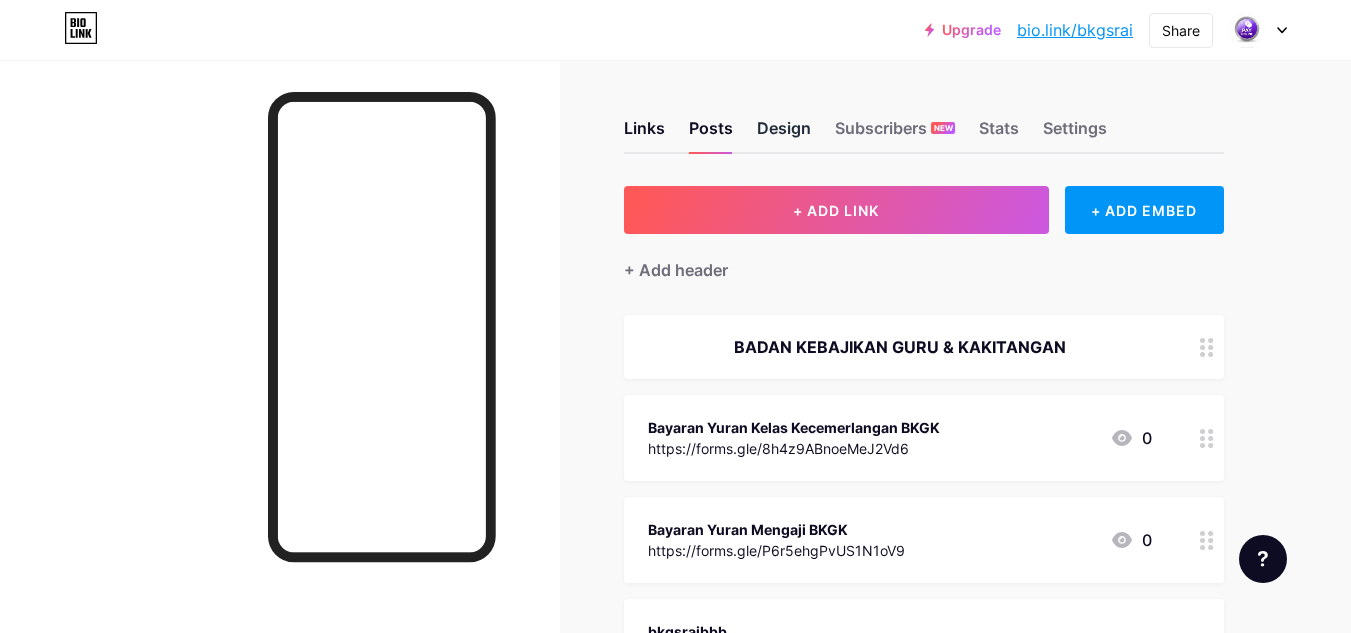 click on "Design" at bounding box center (784, 134) 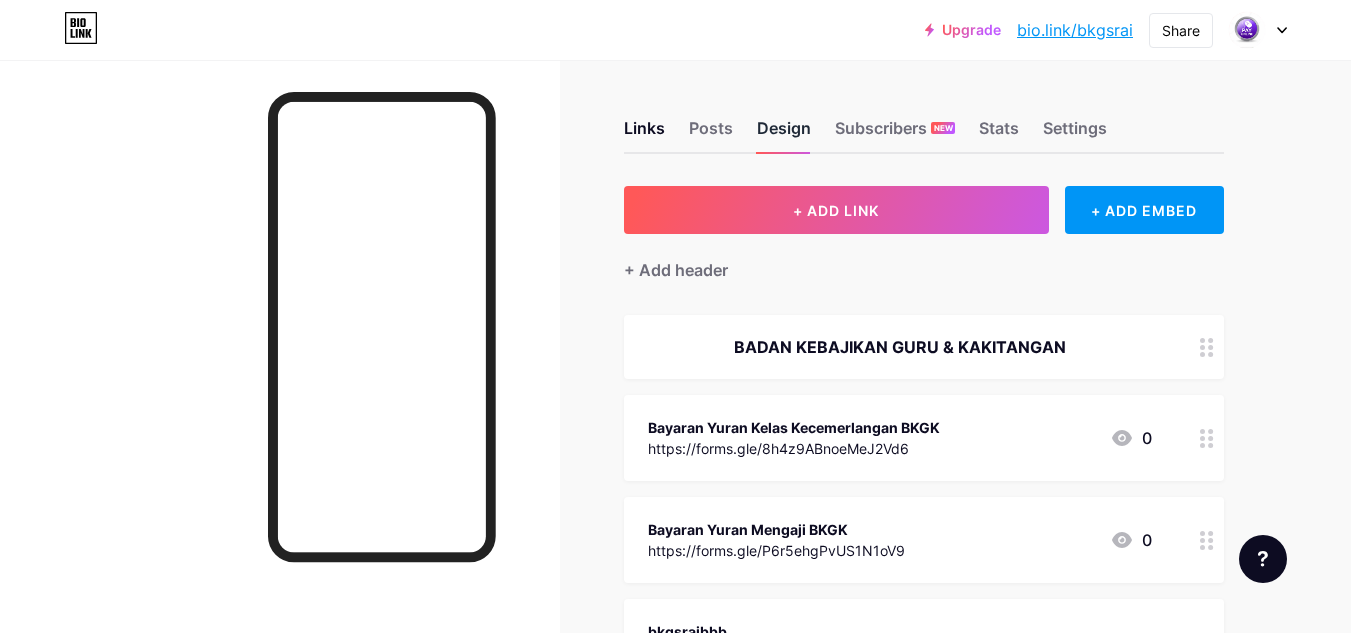 click on "Design" at bounding box center (784, 134) 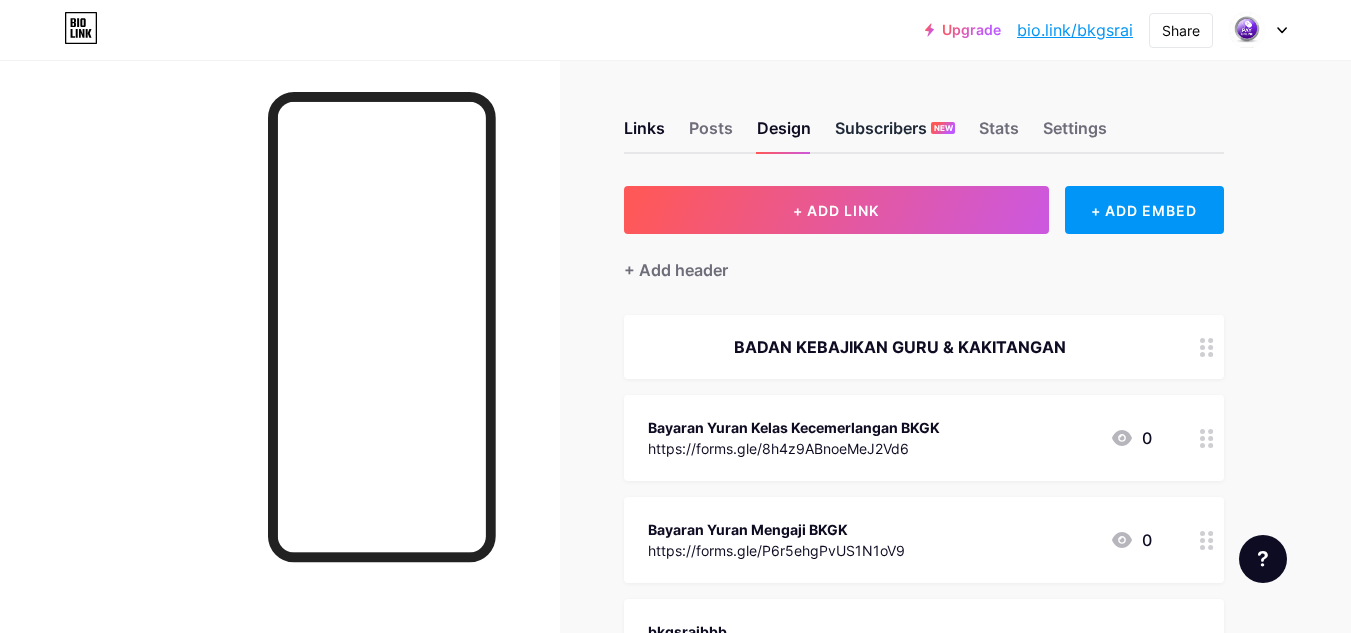 click on "Subscribers
NEW" at bounding box center (895, 134) 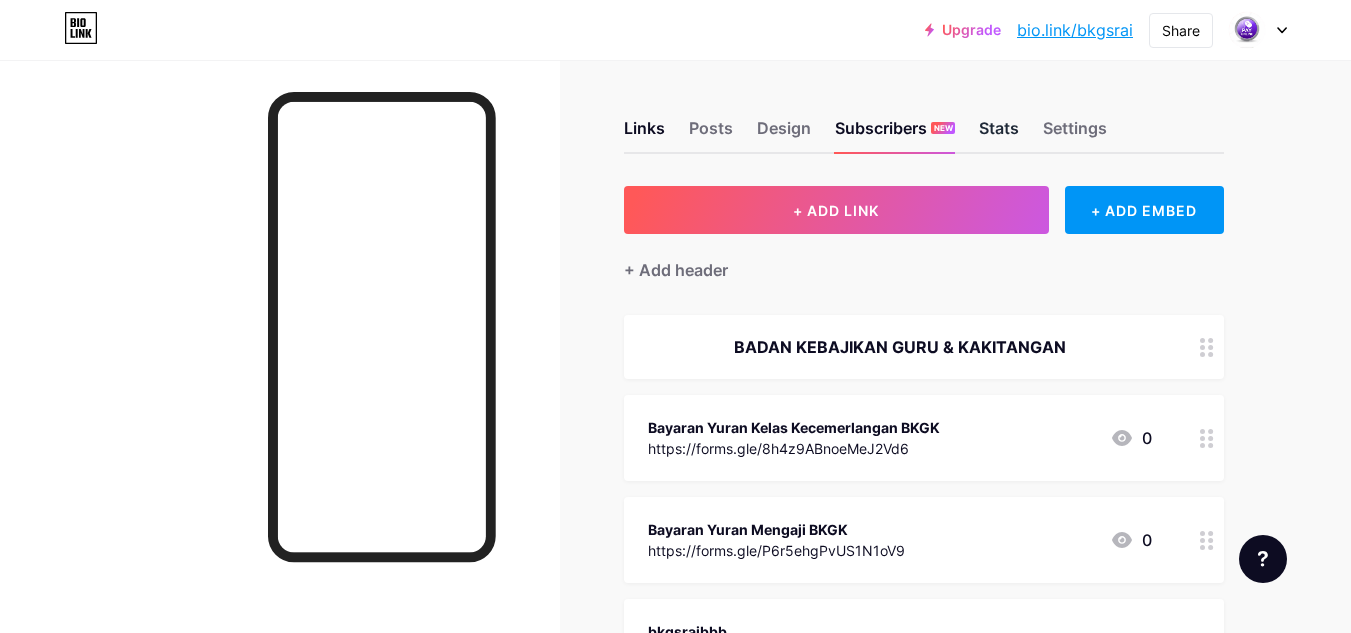 click on "Stats" at bounding box center [999, 134] 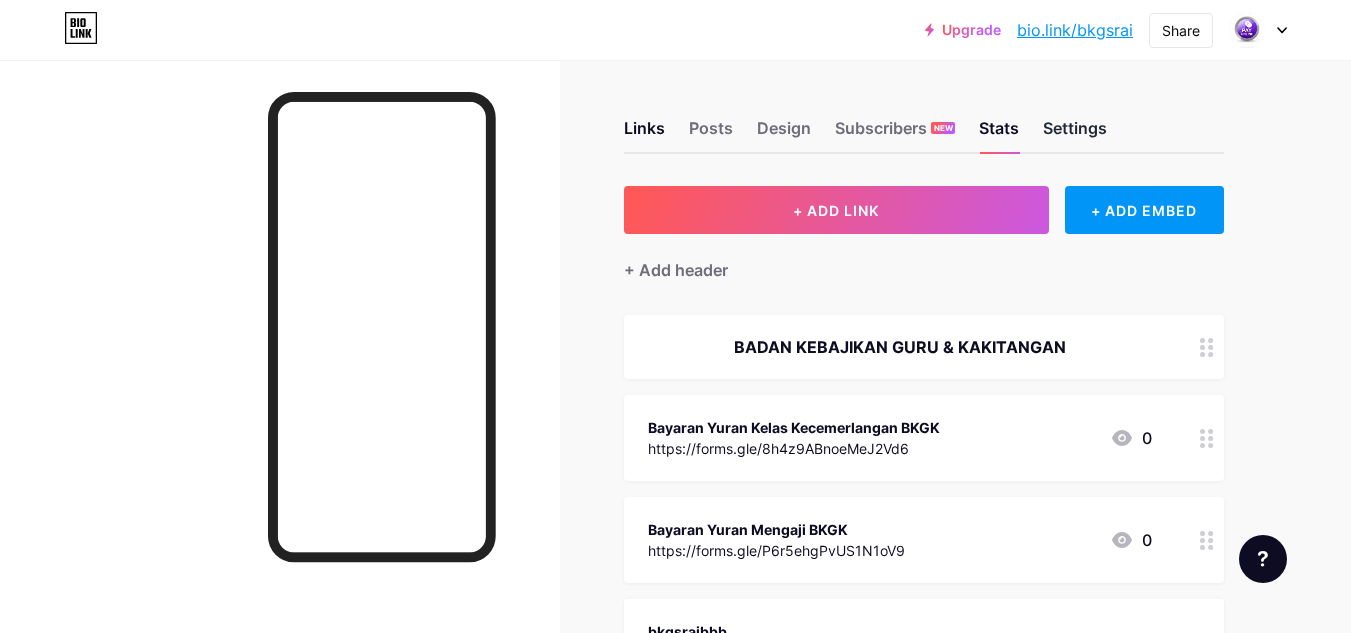 click on "Settings" at bounding box center [1075, 134] 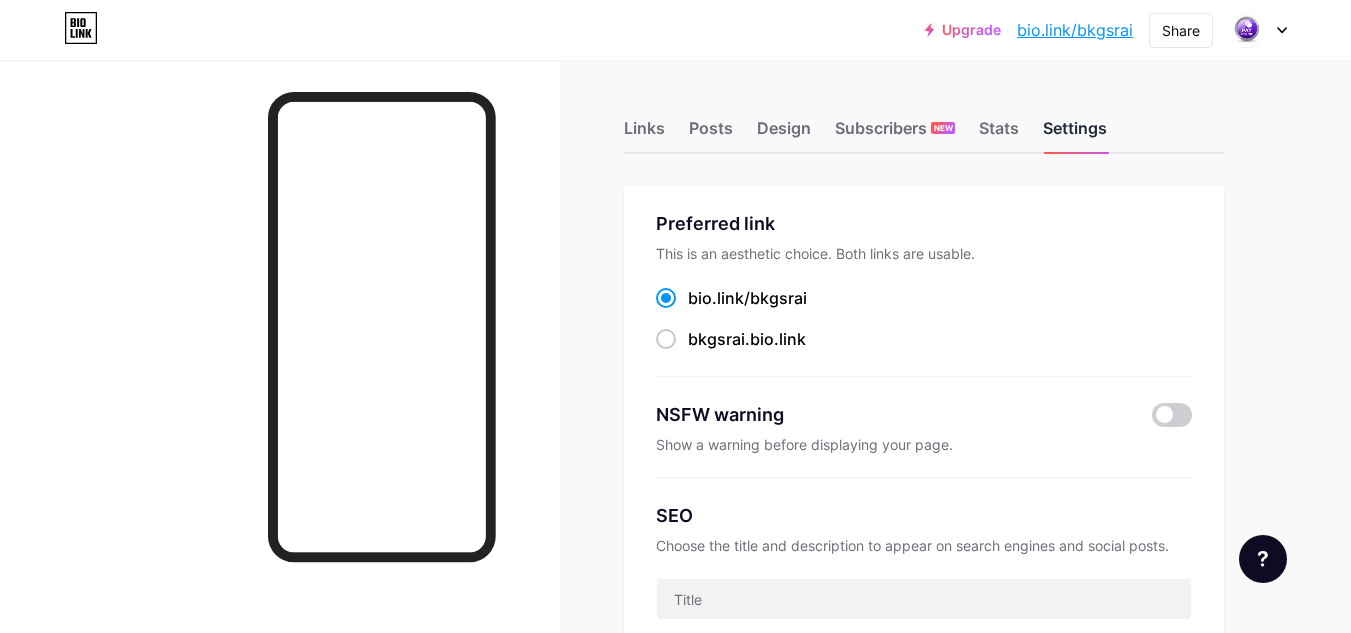 click on "Settings" at bounding box center (1075, 134) 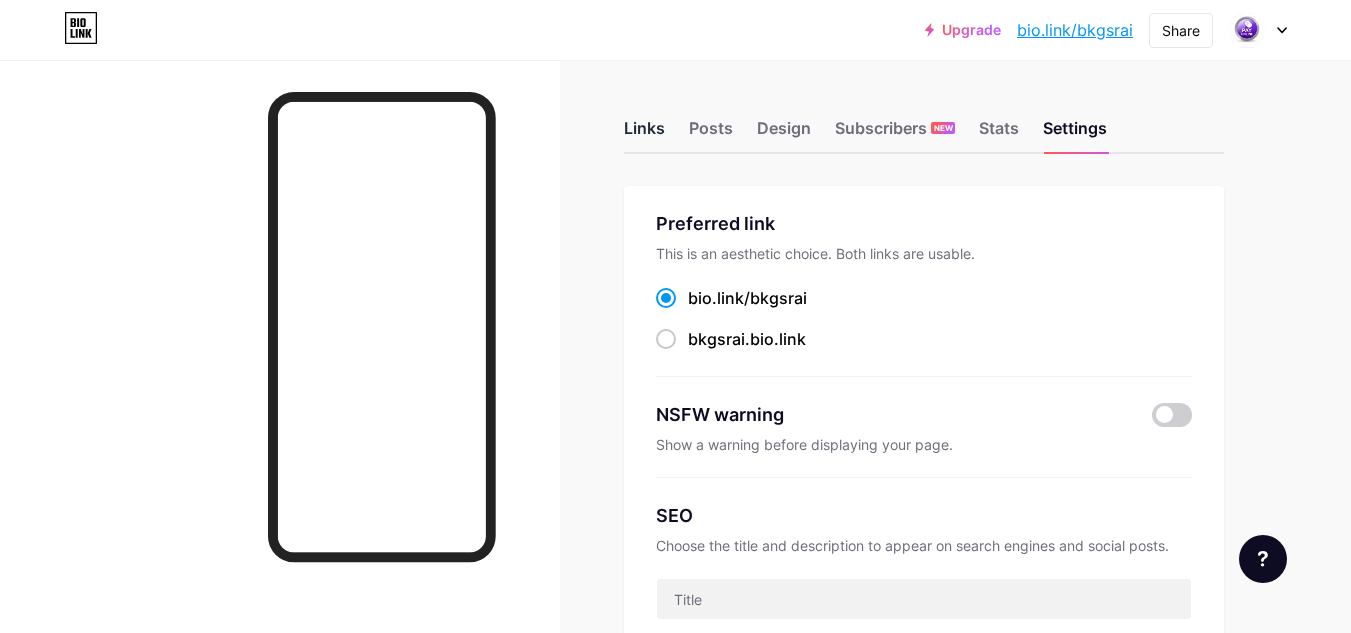 click on "Links" at bounding box center (644, 134) 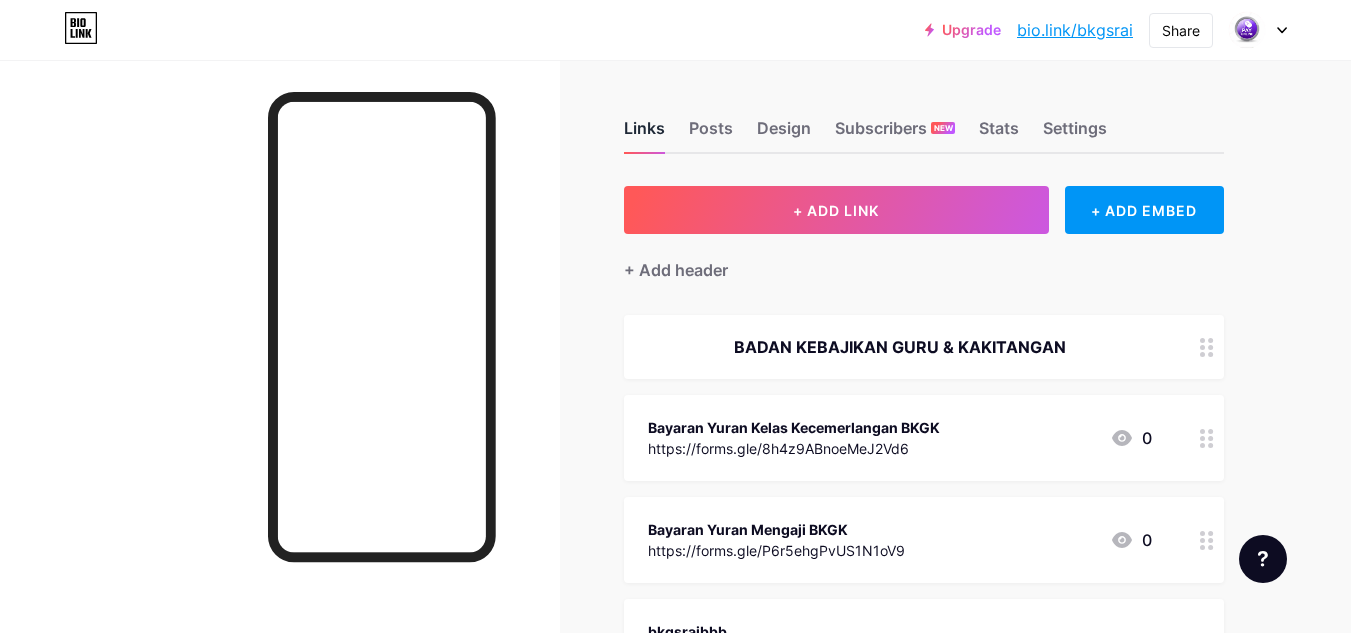 click on "Links" at bounding box center [644, 134] 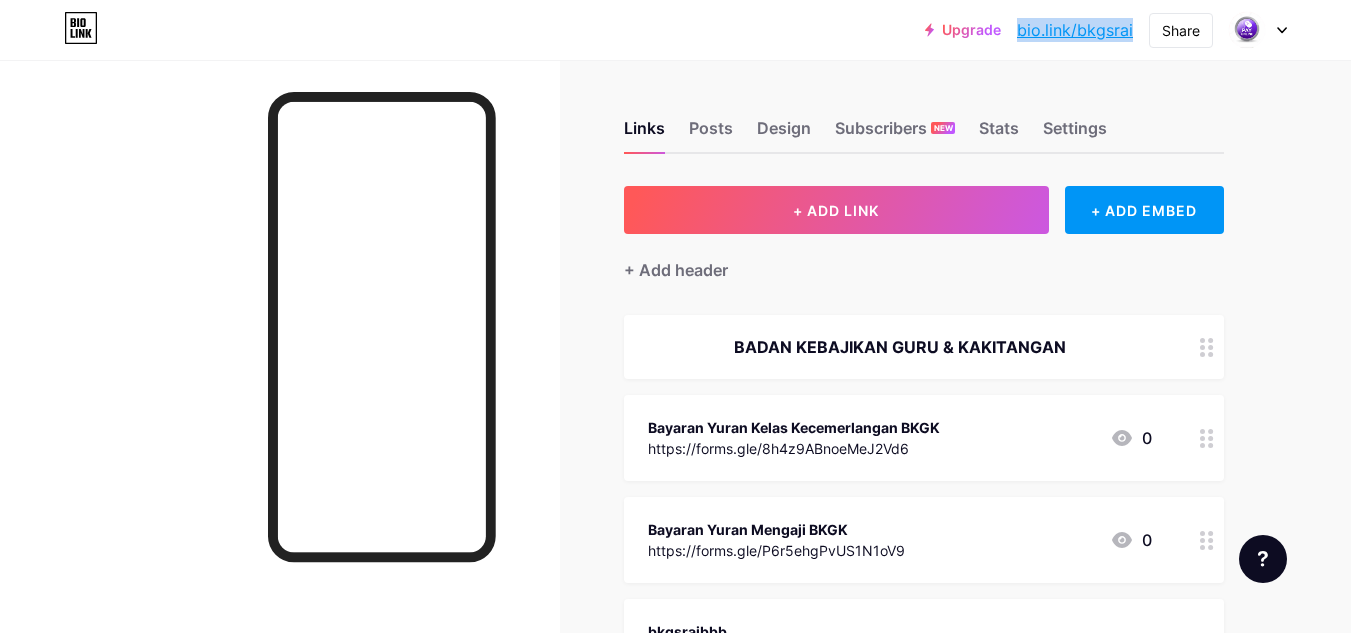 drag, startPoint x: 1135, startPoint y: 26, endPoint x: 1012, endPoint y: 35, distance: 123.32883 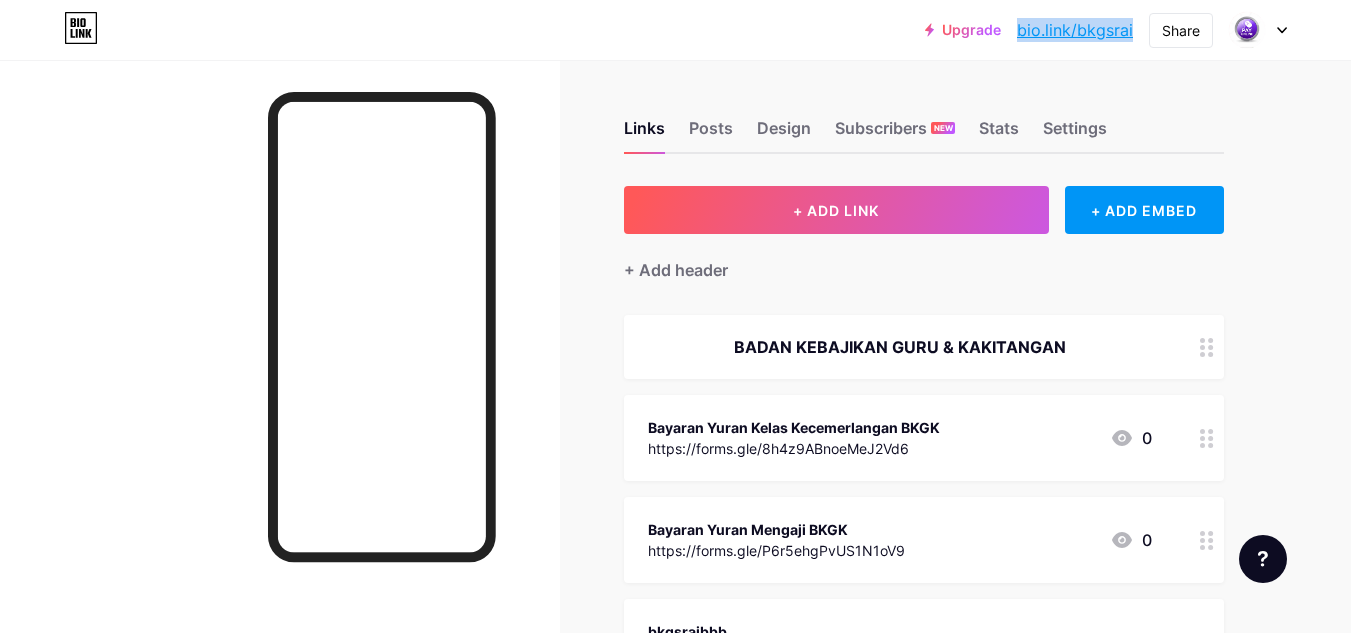 click on "Upgrade   bio.link/bkgsra...   bio.link/bkgsrai   Share               Switch accounts     bkgsraibbb@gmail.com   bio.link/bkgsrai       + Add a new page        Account settings   Logout" at bounding box center [1106, 30] 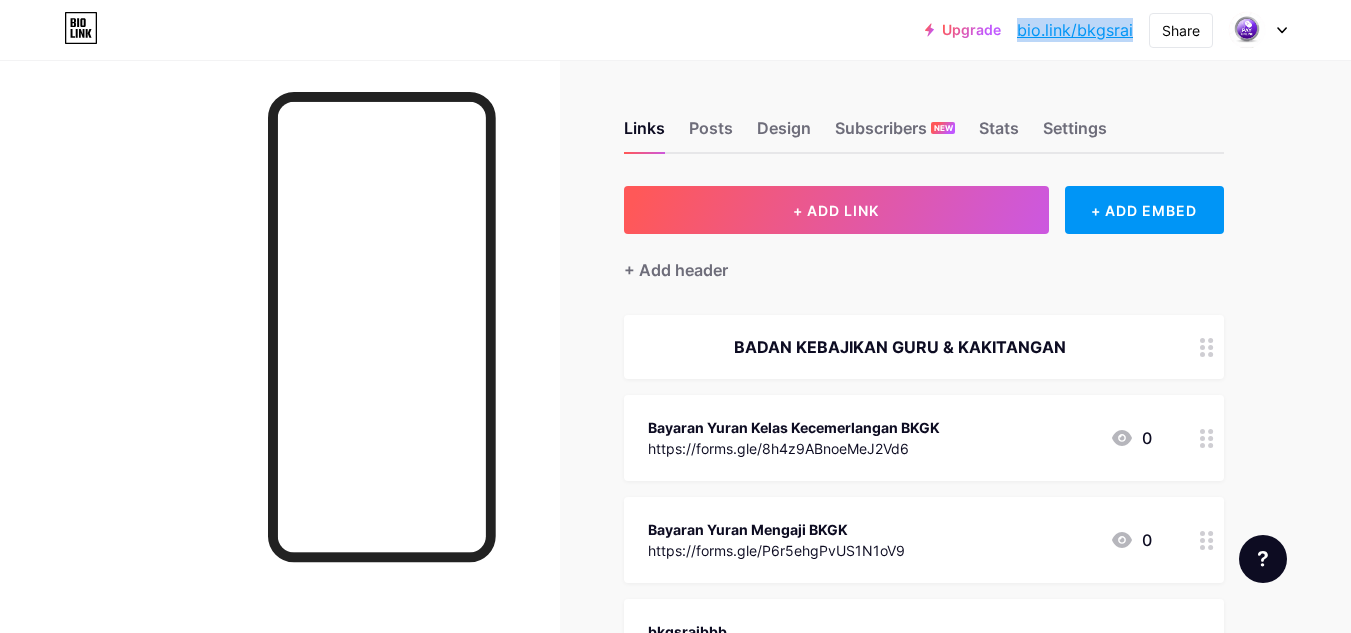 click on "bio.link/bkgsrai" at bounding box center [1075, 30] 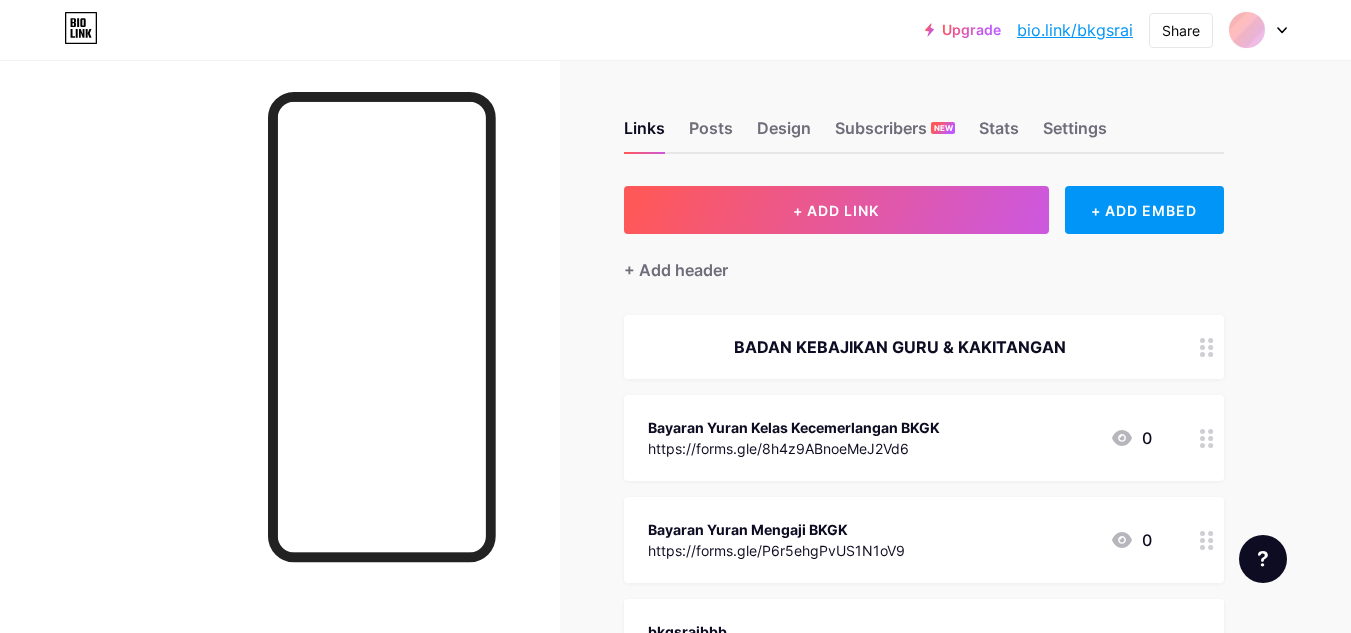 scroll, scrollTop: 0, scrollLeft: 0, axis: both 